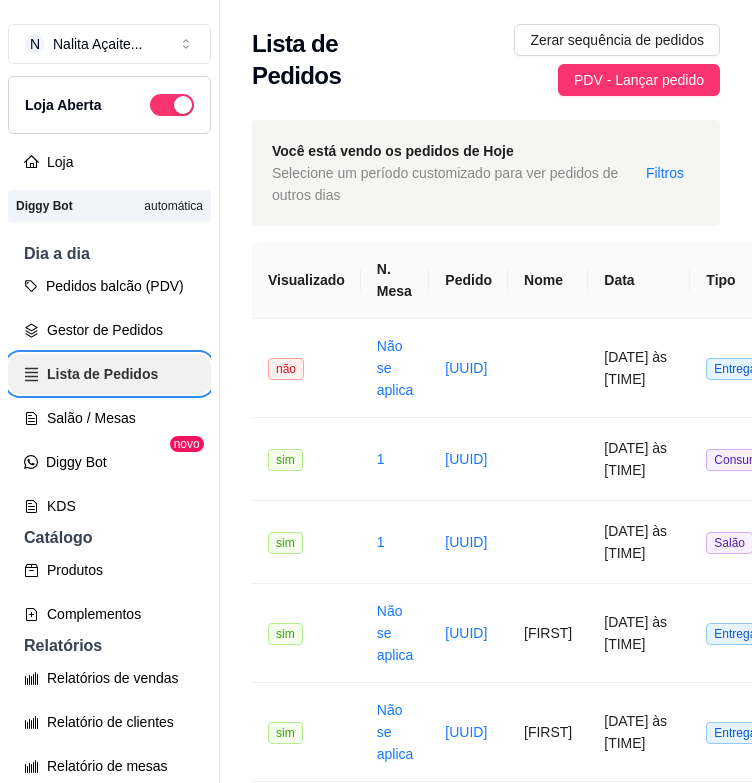scroll, scrollTop: 0, scrollLeft: 0, axis: both 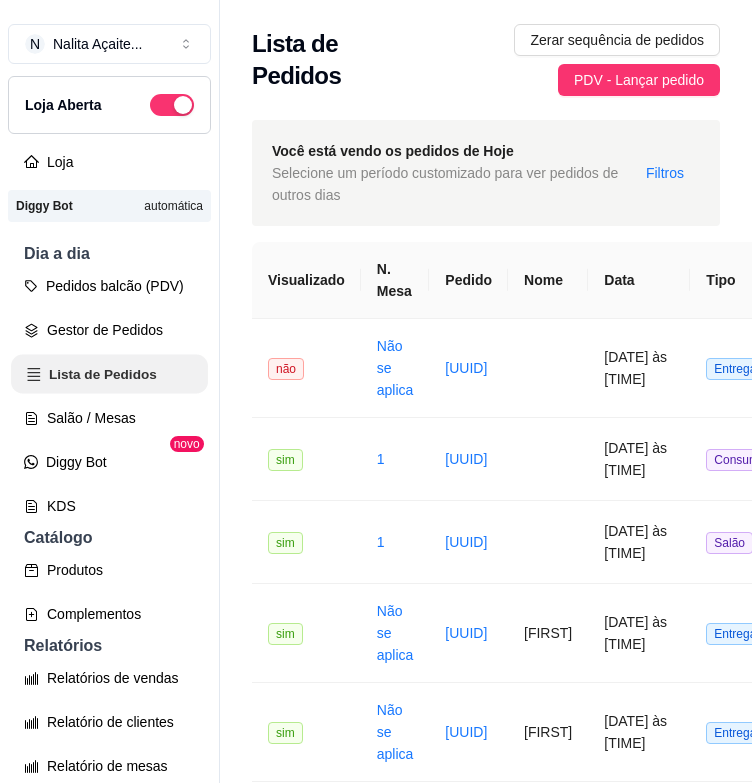 click on "Lista de Pedidos" at bounding box center (109, 374) 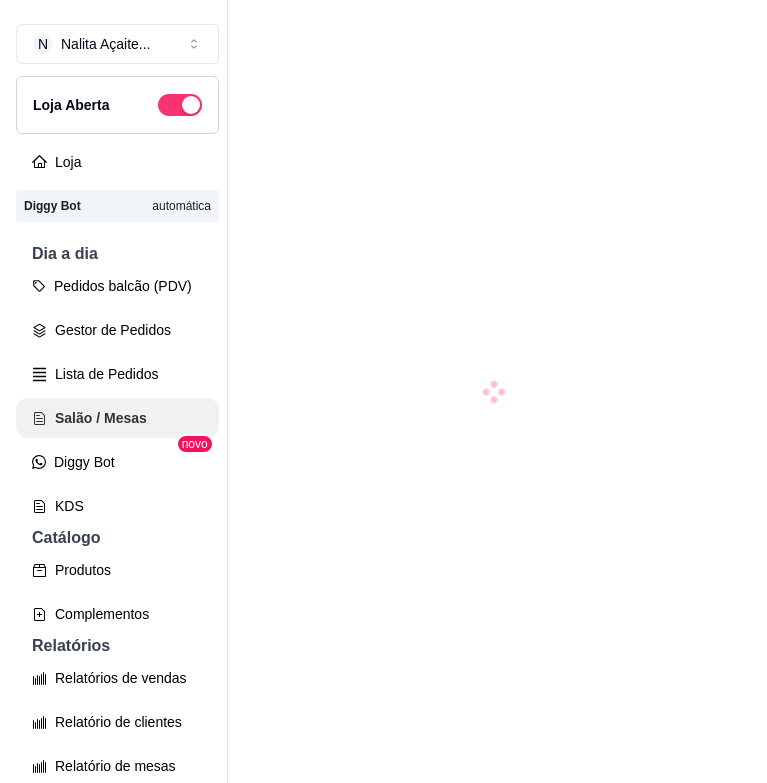 scroll, scrollTop: 0, scrollLeft: 0, axis: both 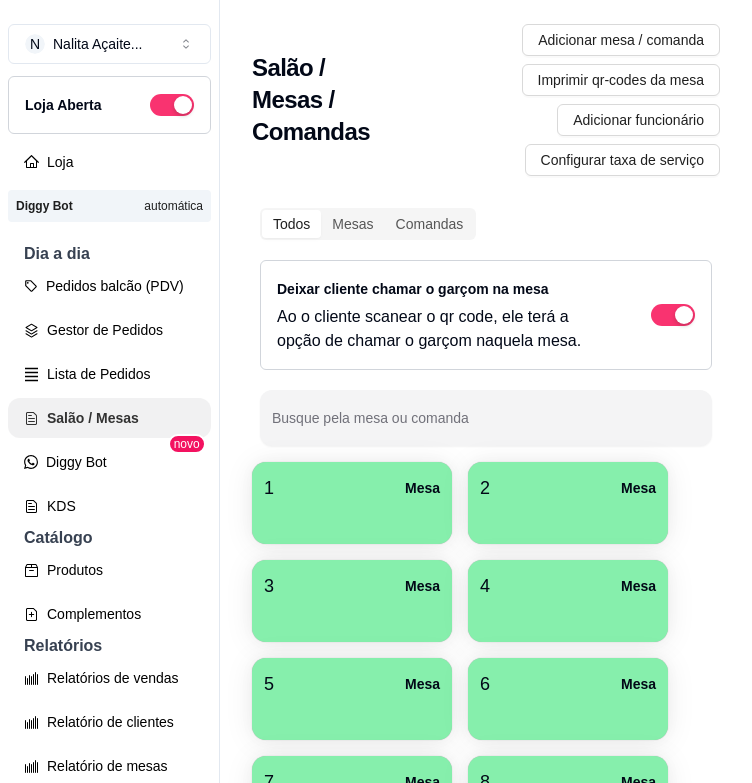 click on "Salão / Mesas" at bounding box center [109, 418] 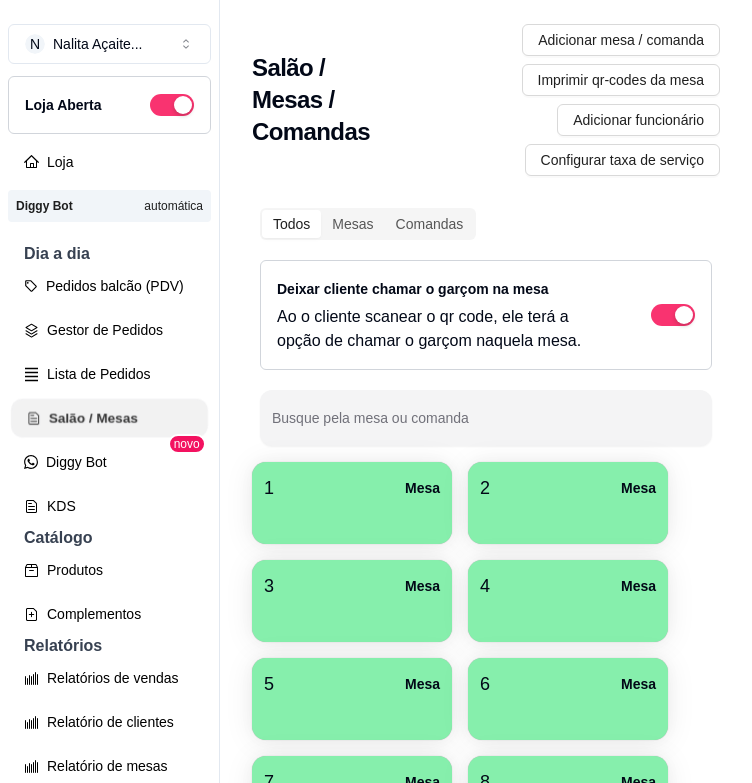 click on "Salão / Mesas" at bounding box center (109, 418) 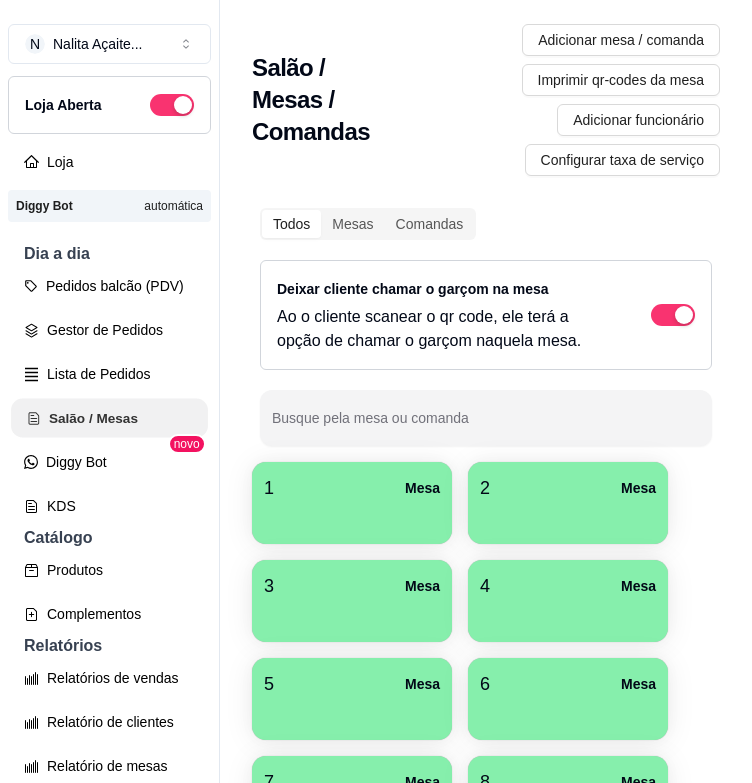 click on "Salão / Mesas" at bounding box center [109, 418] 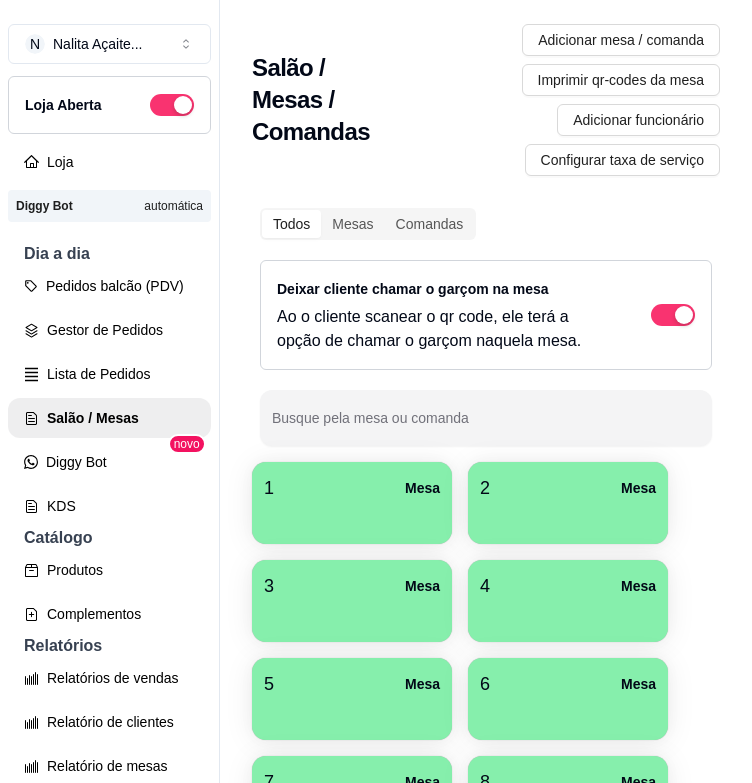 click on "Todos Mesas Comandas Deixar cliente chamar o garçom na mesa Ao o cliente scanear o qr code, ele terá a opção de chamar o garçom naquela mesa. Busque pela mesa ou comanda
1 Mesa 2 Mesa 3 Mesa 4 Mesa 5 Mesa 6 Mesa 7 Mesa 8 Mesa 9 Mesa 10 Mesa" at bounding box center (486, 574) 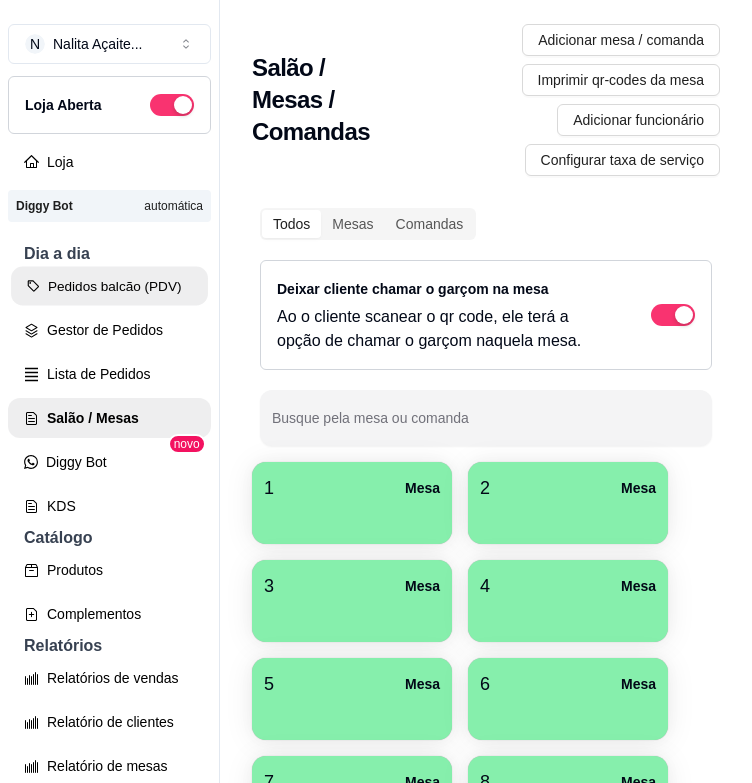 click on "Pedidos balcão (PDV)" at bounding box center [109, 286] 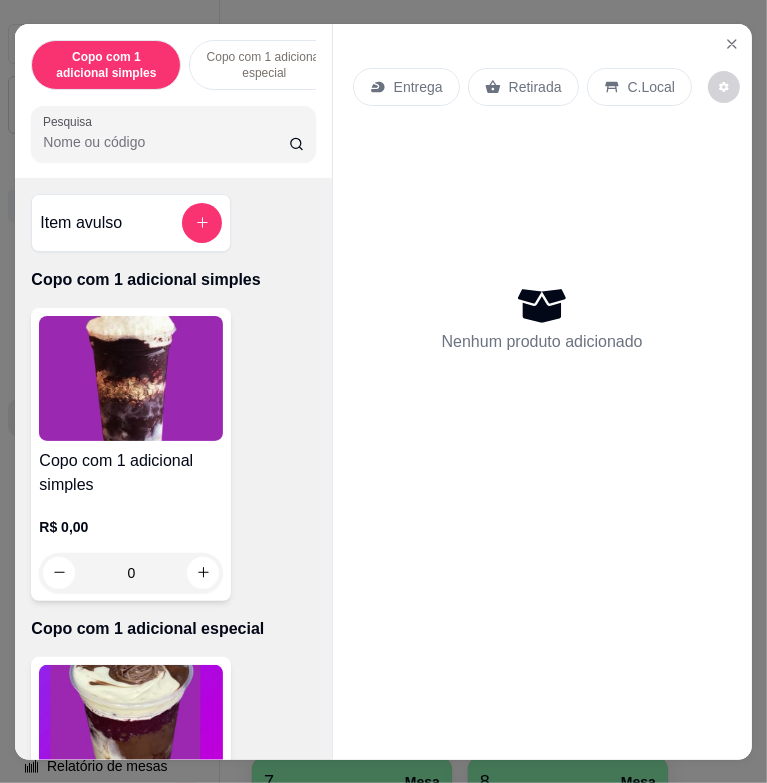 click on "Copo com 1 adicional simples" at bounding box center [131, 473] 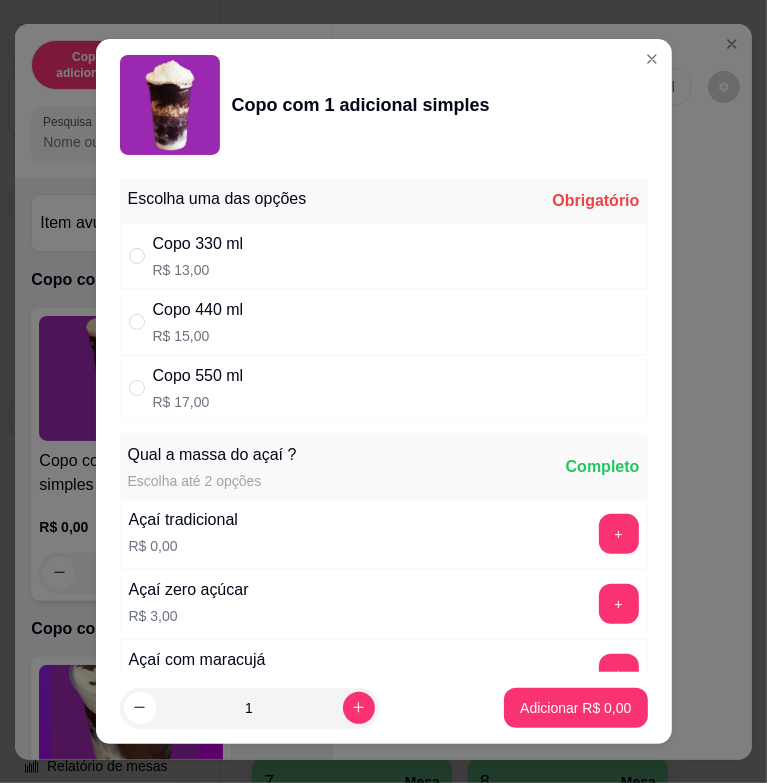 click on "Copo 330 ml R$ 13,00" at bounding box center (384, 256) 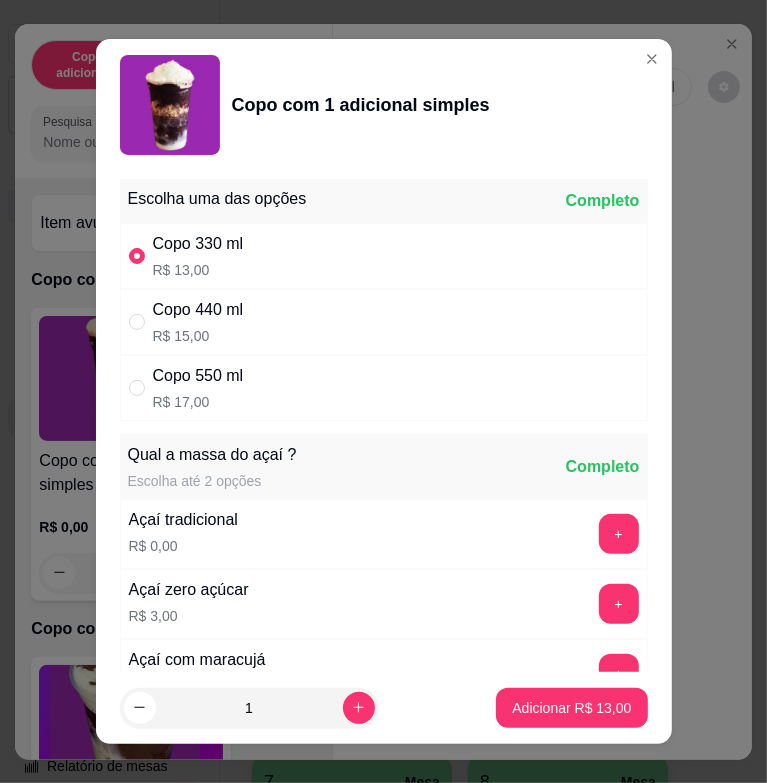 radio on "true" 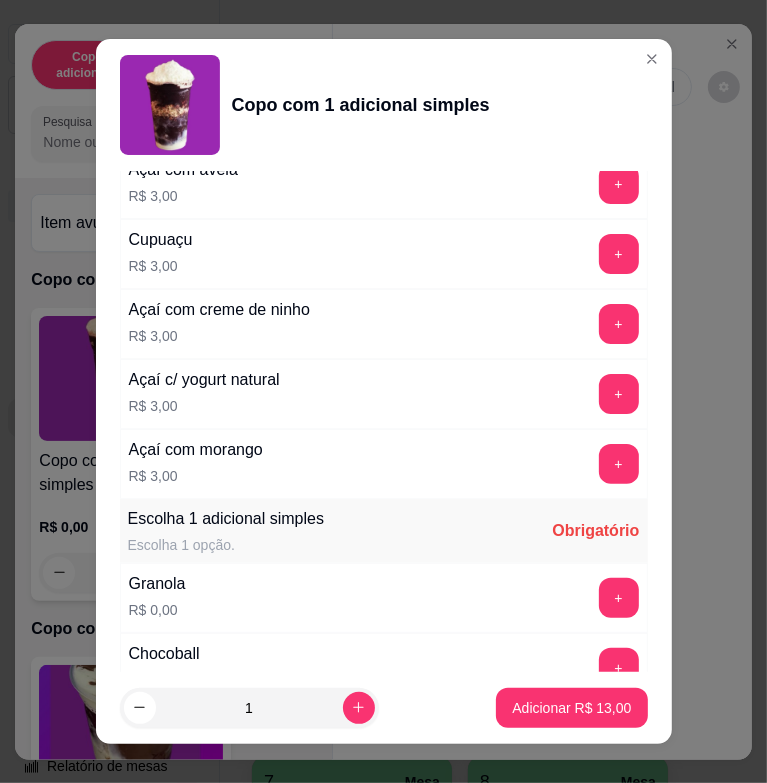 scroll, scrollTop: 900, scrollLeft: 0, axis: vertical 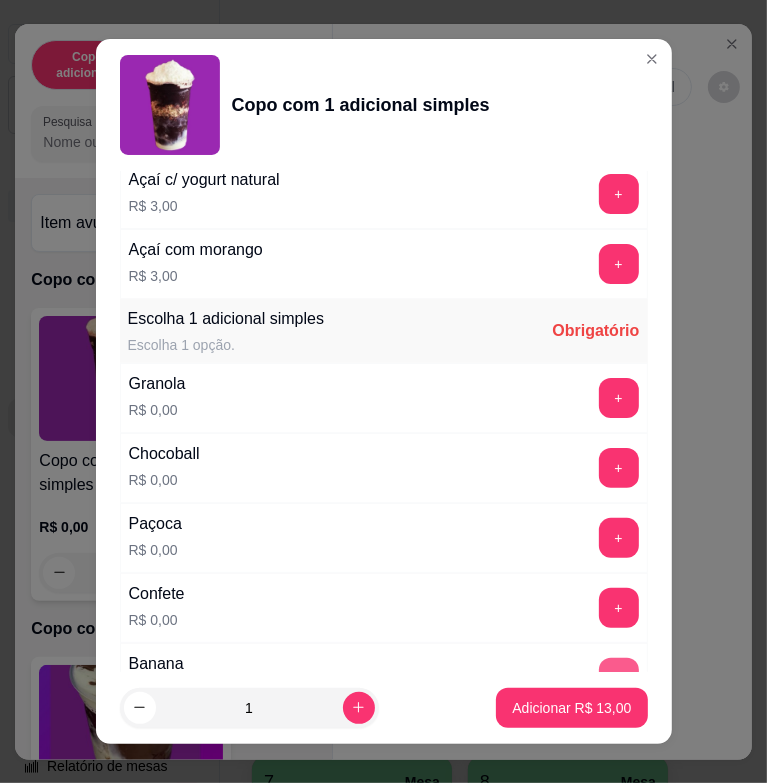 click on "+" at bounding box center [619, 678] 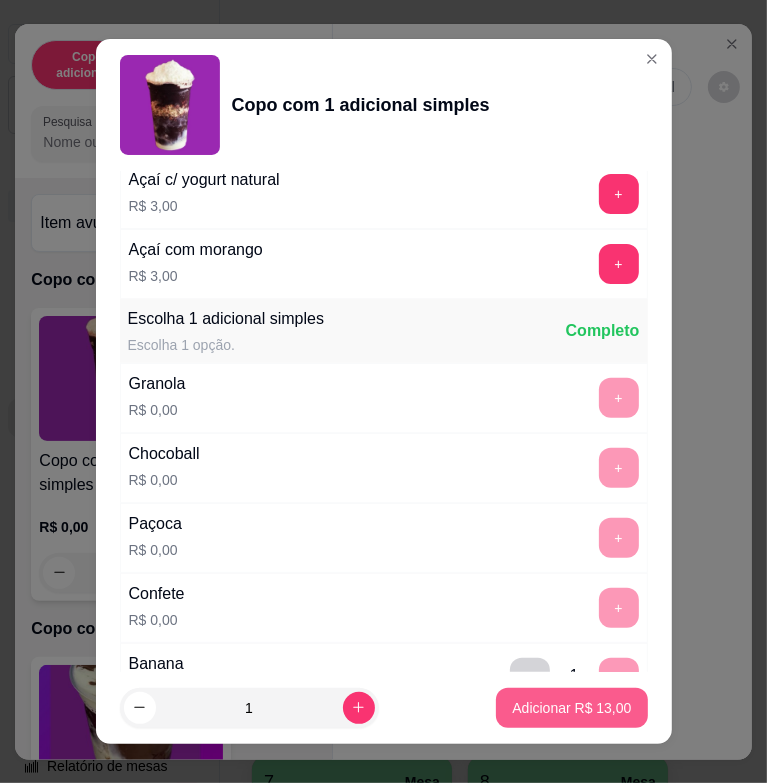 click on "Adicionar   R$ 13,00" at bounding box center (571, 708) 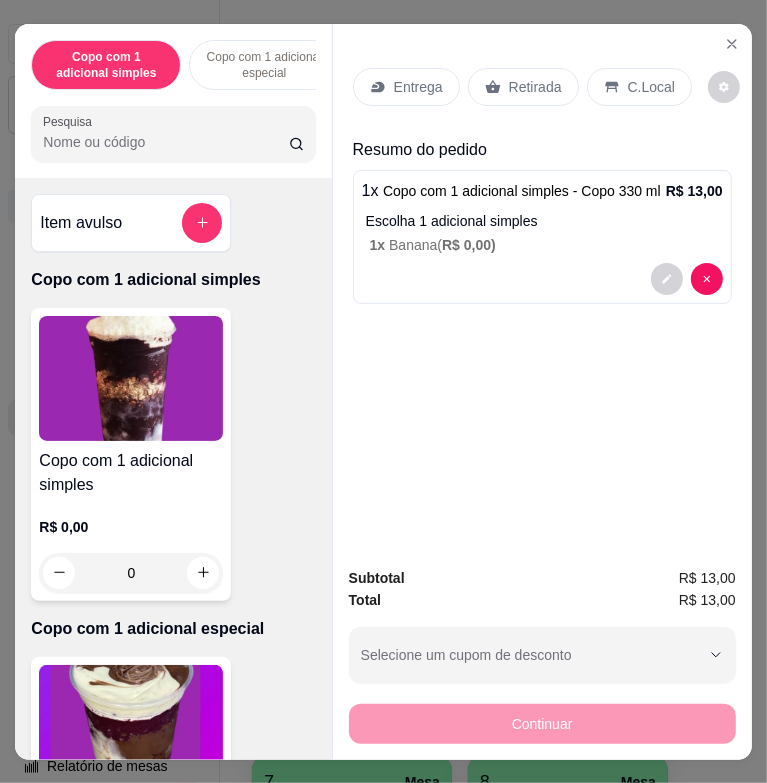 click on "Entrega" at bounding box center (418, 87) 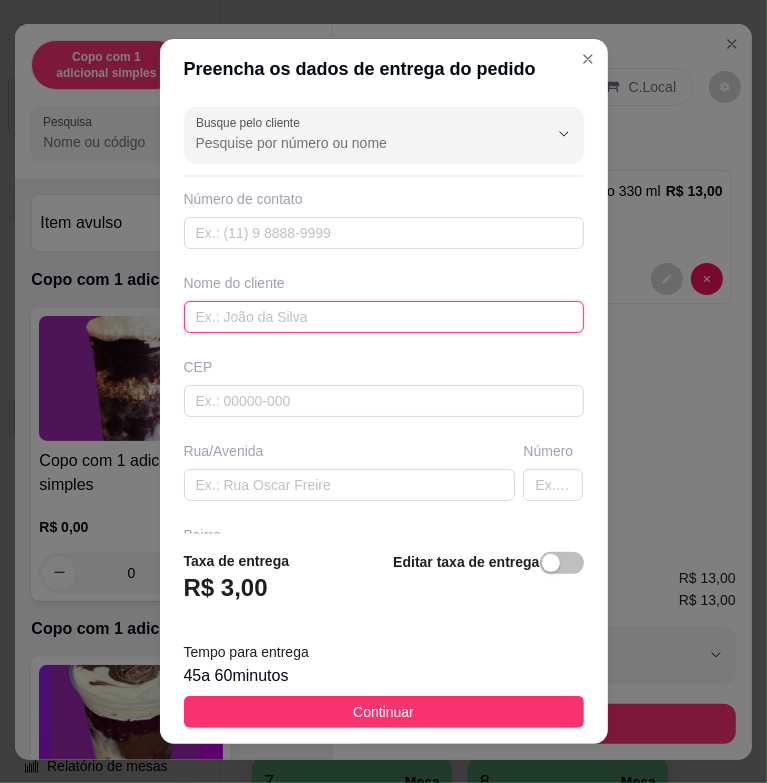 click at bounding box center (384, 317) 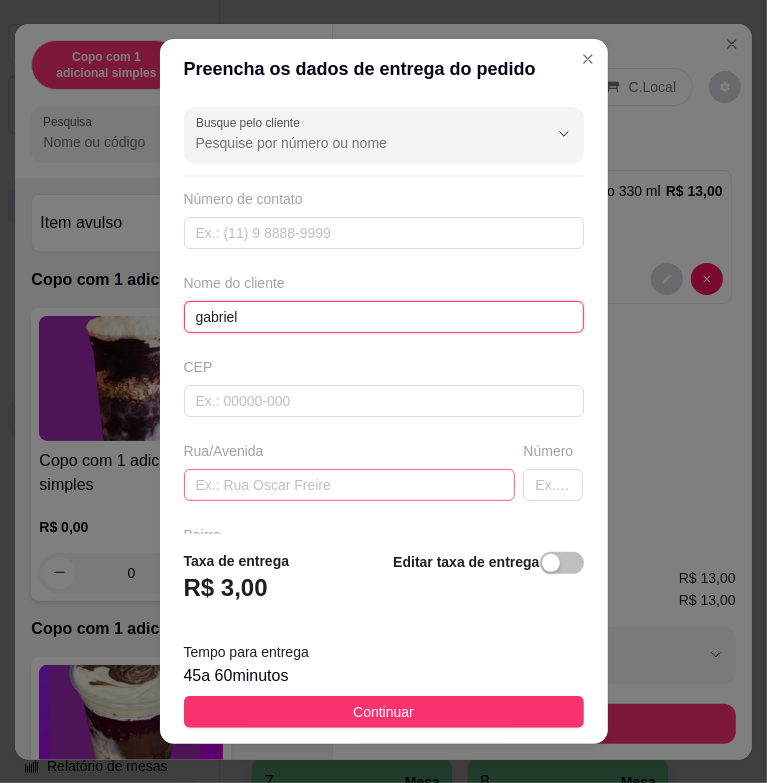 type on "gabriel" 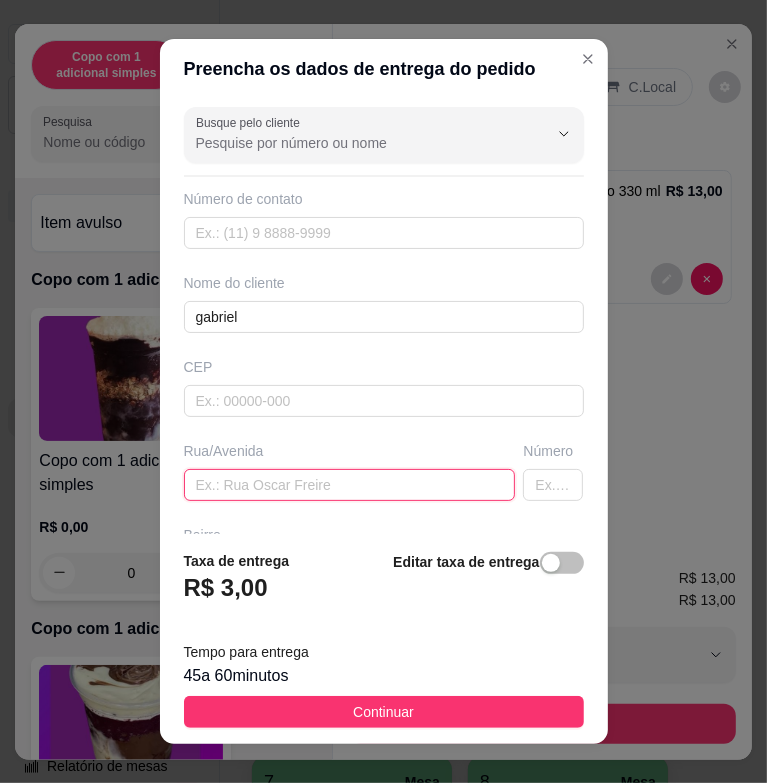 click at bounding box center (350, 485) 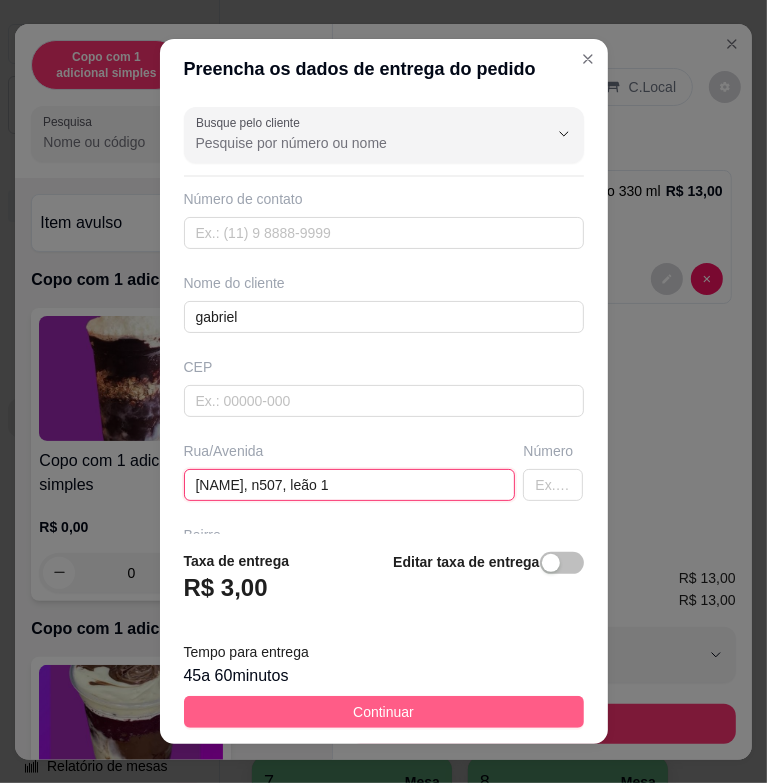 type on "[NAME], n507, leão 1" 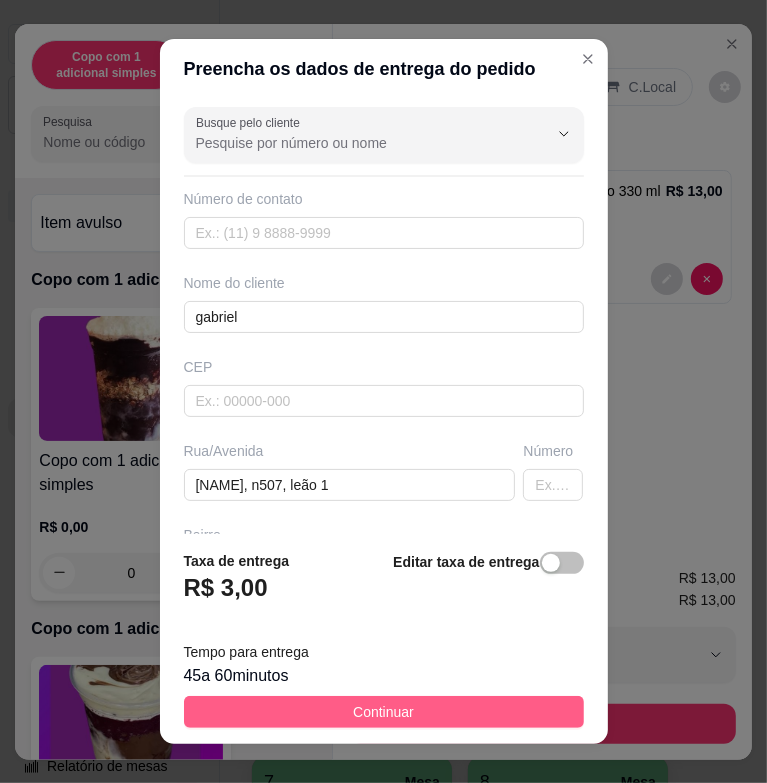 click on "Continuar" at bounding box center [384, 712] 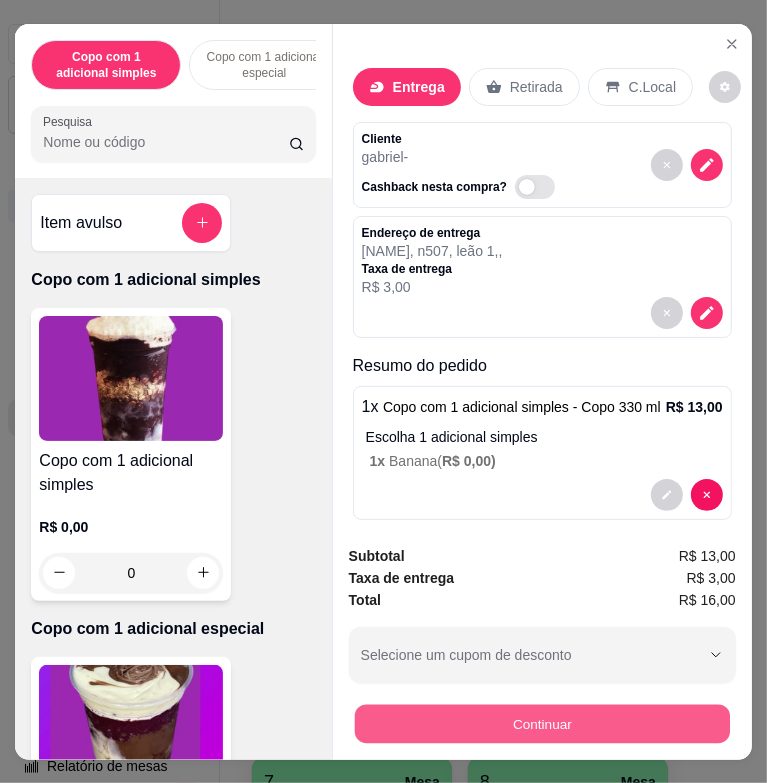click on "Continuar" at bounding box center [541, 723] 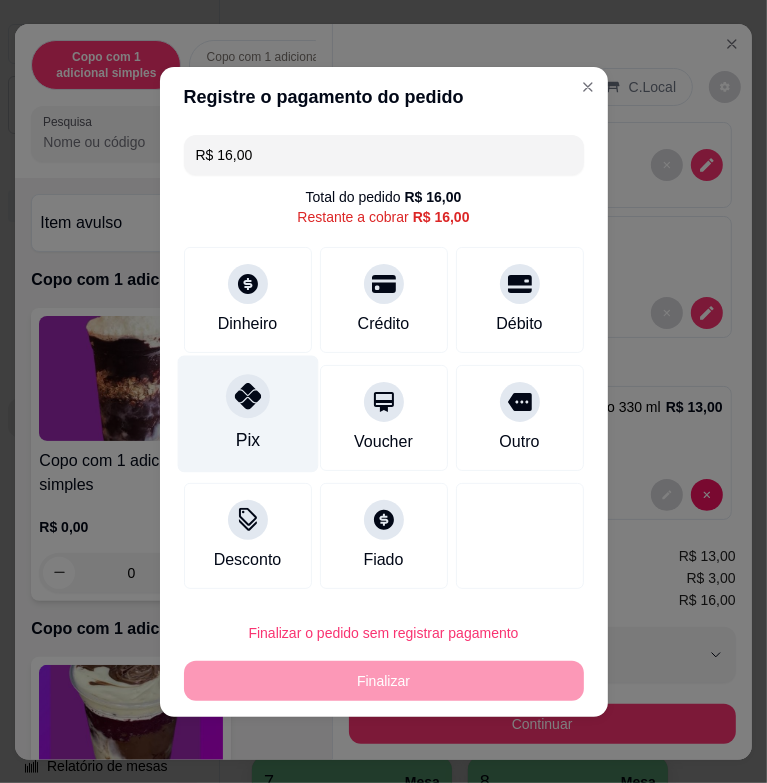 click on "Pix" at bounding box center [247, 413] 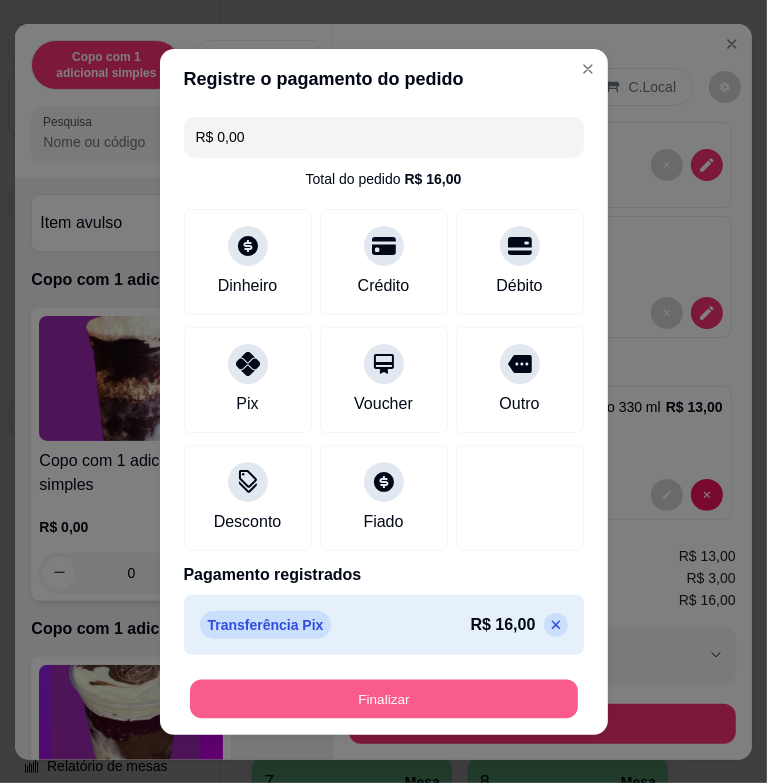 click on "Finalizar" at bounding box center [384, 698] 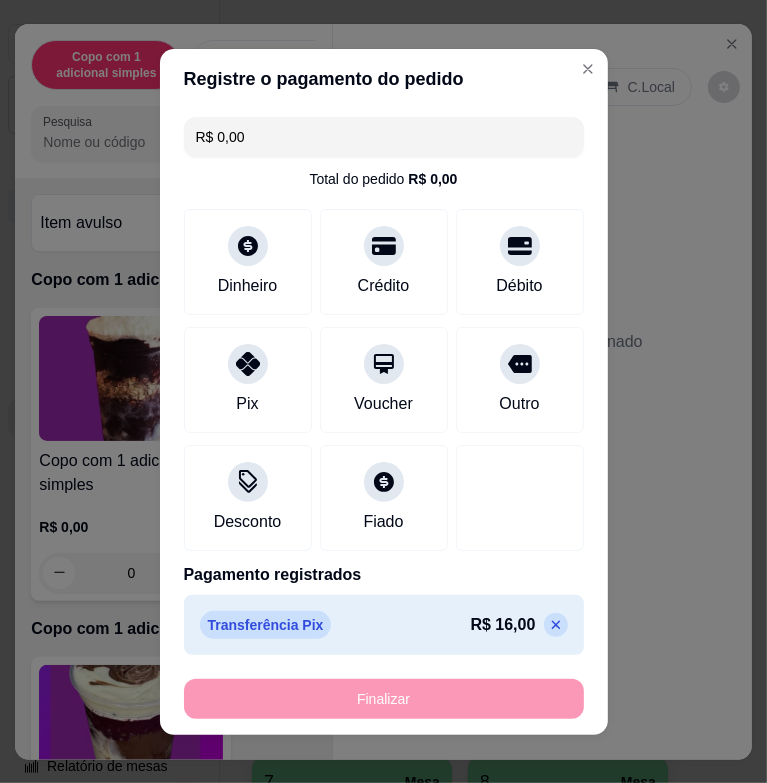 type on "-R$ 16,00" 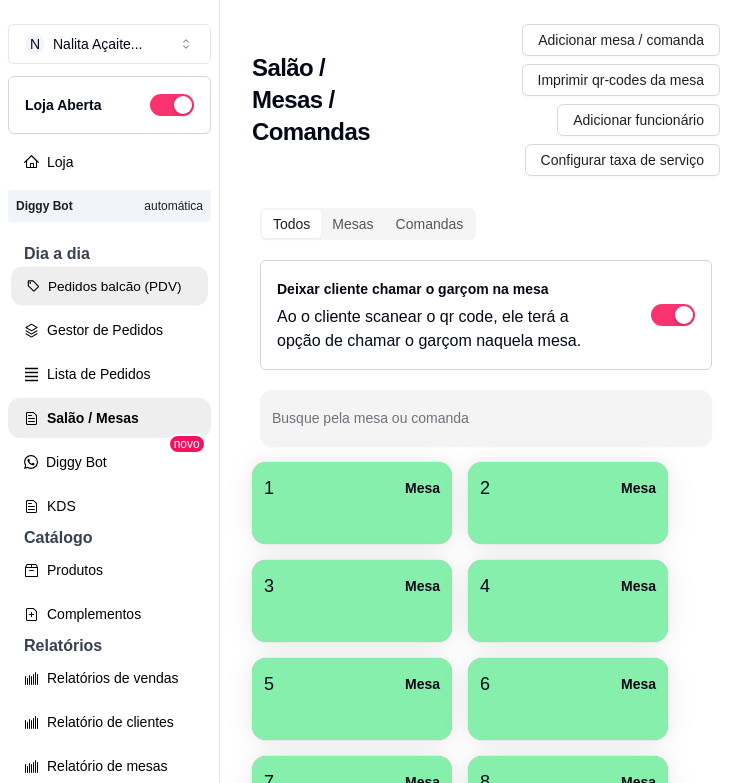 click on "Pedidos balcão (PDV)" at bounding box center (109, 286) 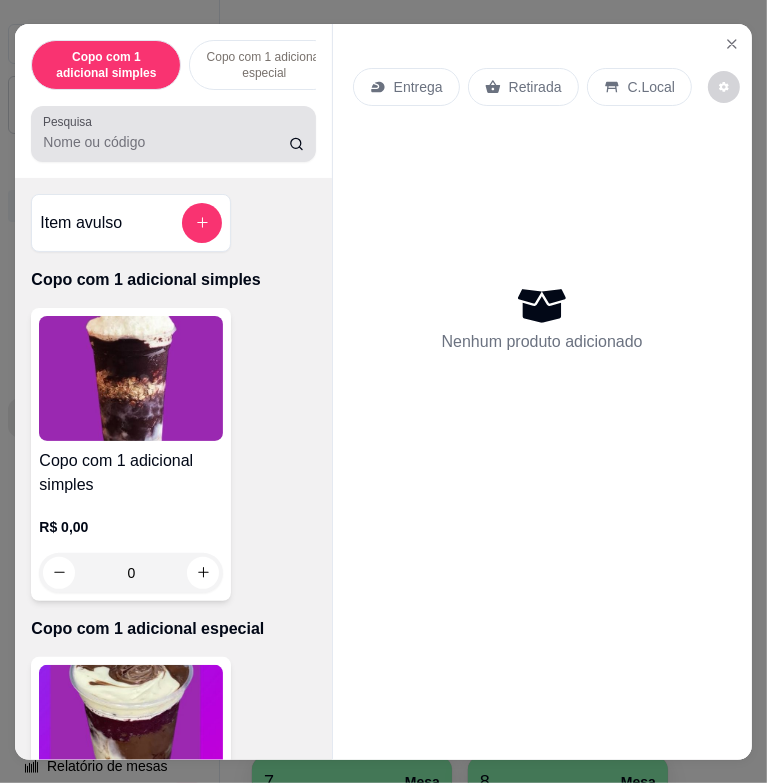 click on "Pesquisa" at bounding box center [165, 142] 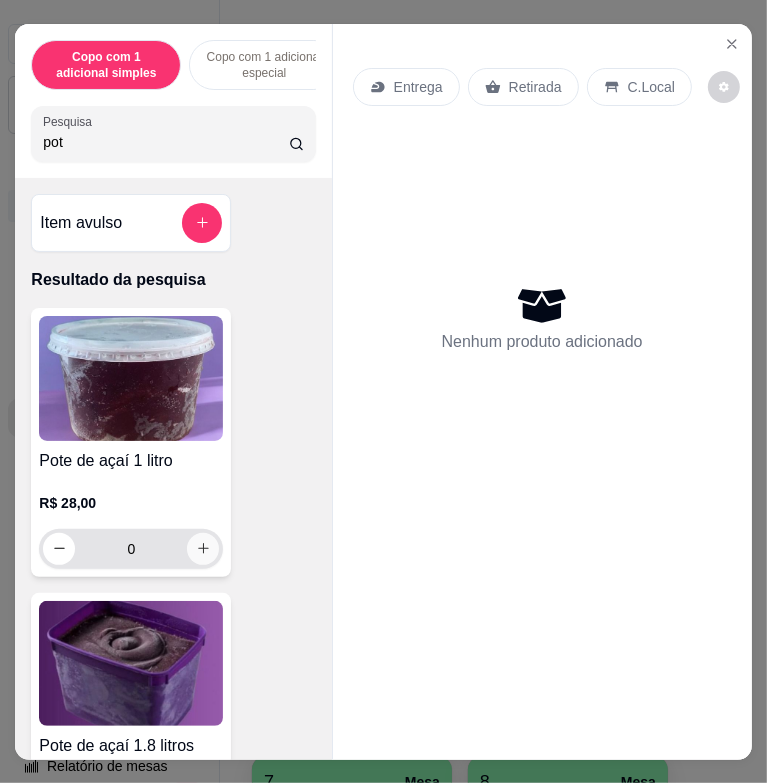 type on "pot" 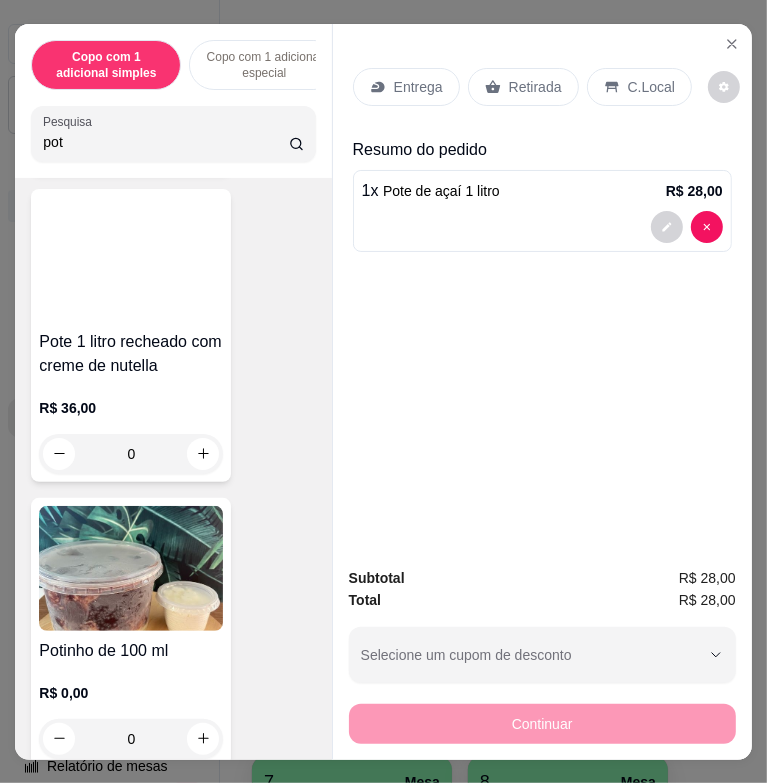 scroll, scrollTop: 1200, scrollLeft: 0, axis: vertical 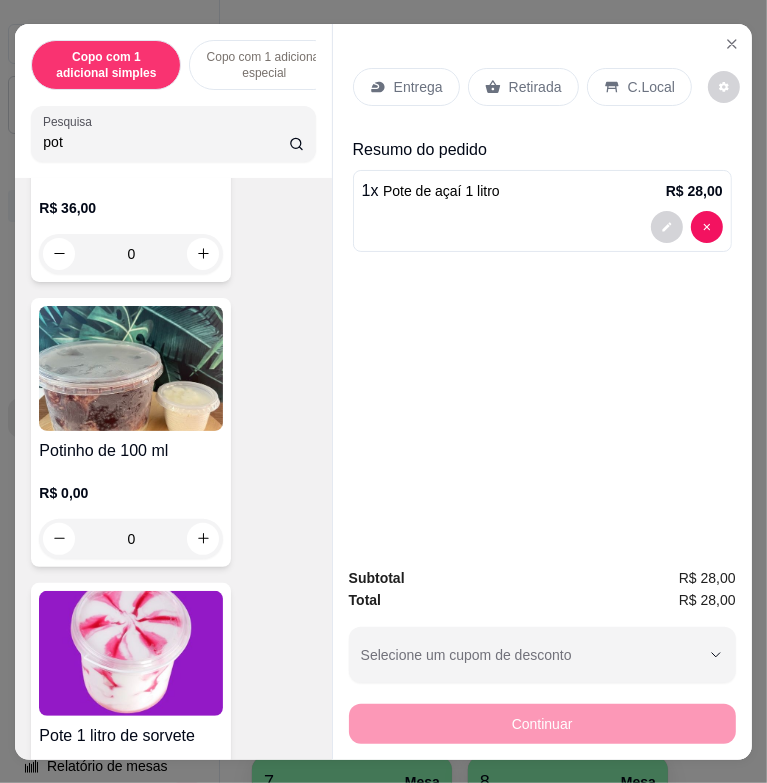 click at bounding box center (131, 368) 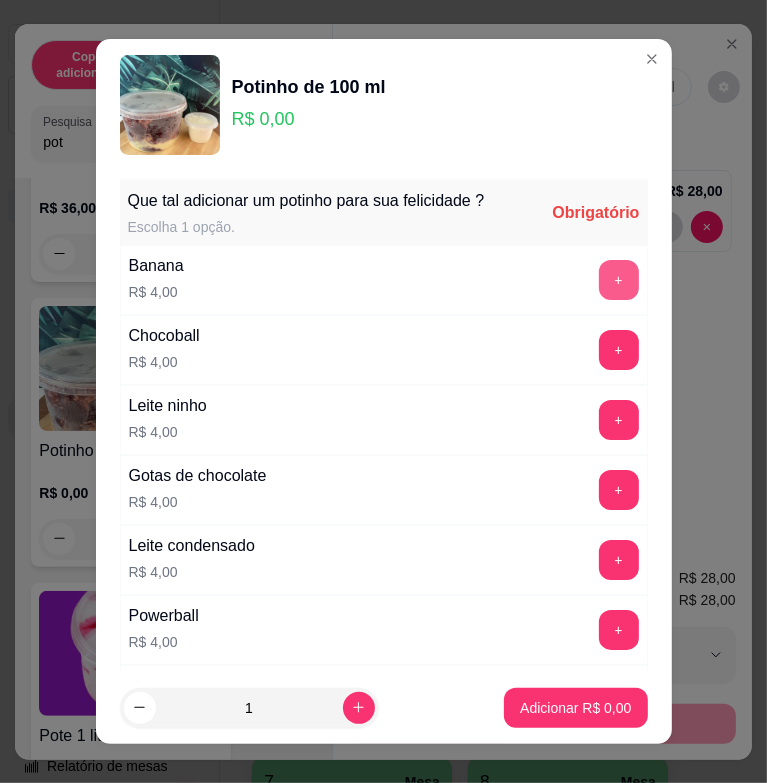 click on "+" at bounding box center [619, 280] 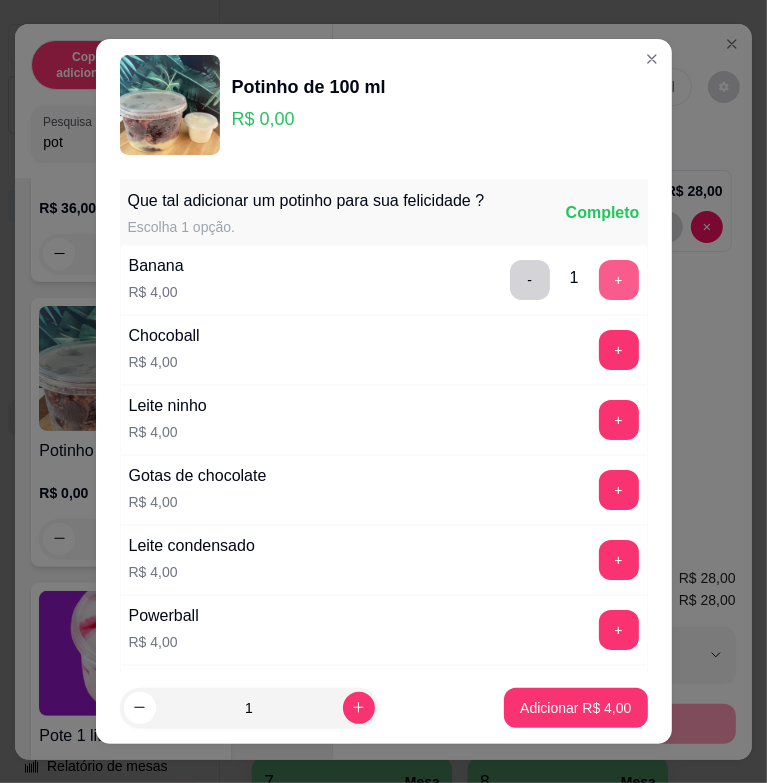 click on "+" at bounding box center [619, 280] 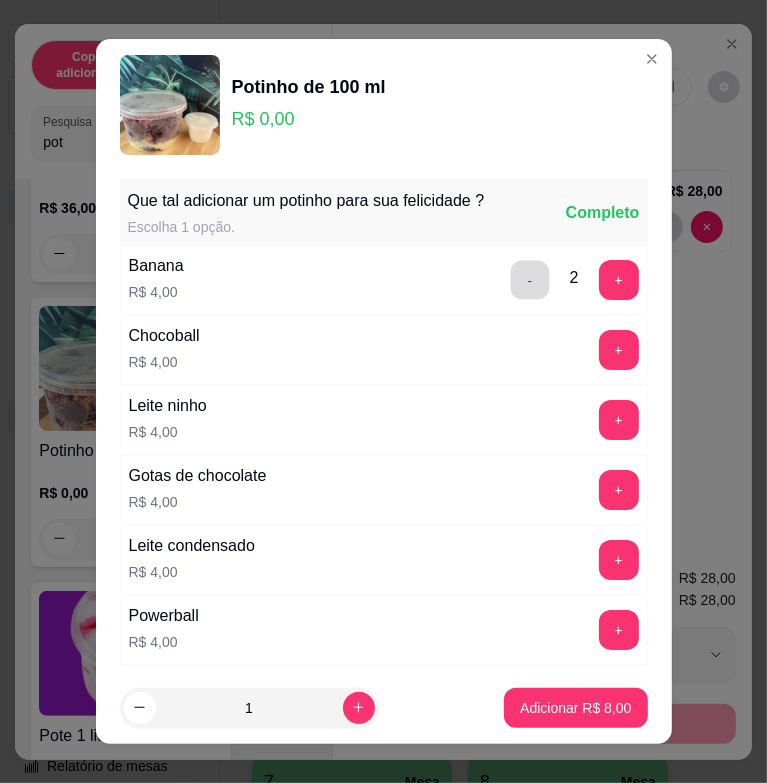 click on "-" at bounding box center (529, 280) 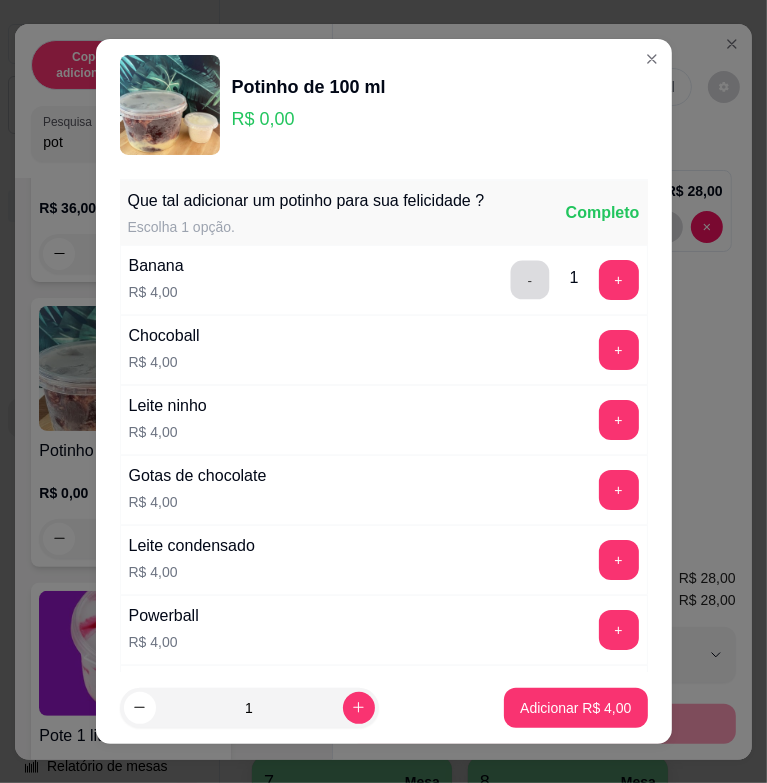 click on "-" at bounding box center [529, 280] 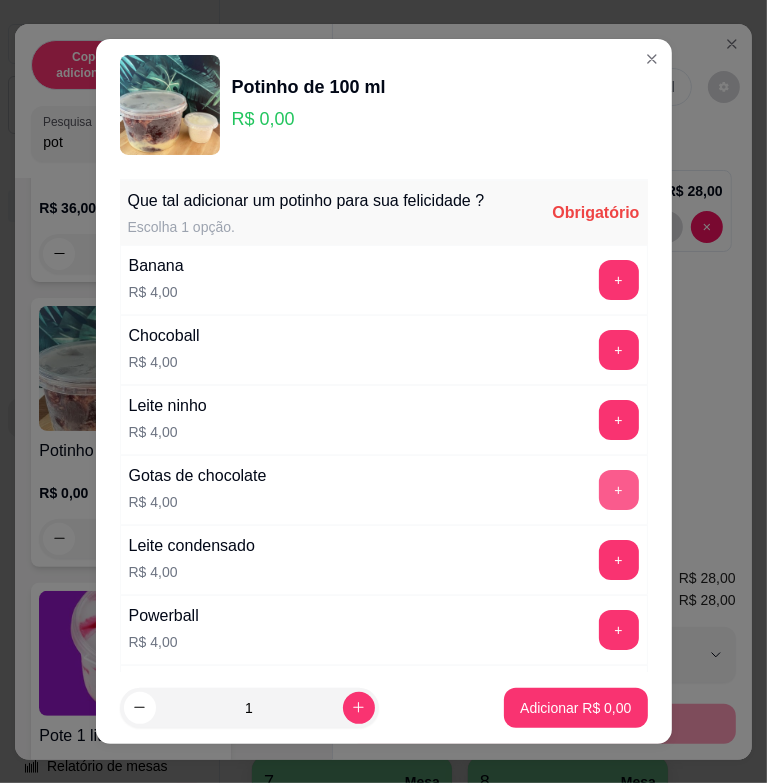 click on "+" at bounding box center (619, 490) 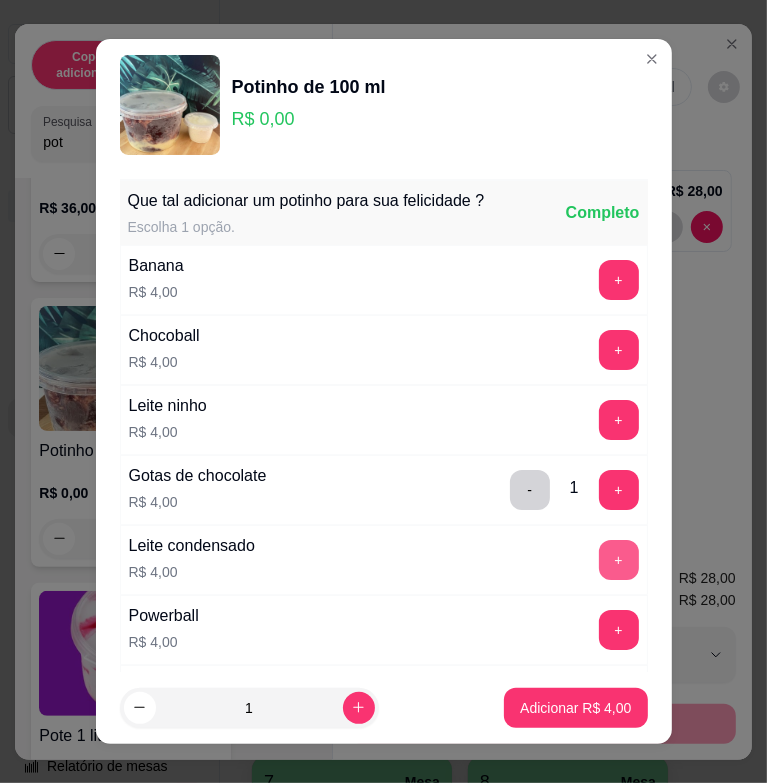 scroll, scrollTop: 300, scrollLeft: 0, axis: vertical 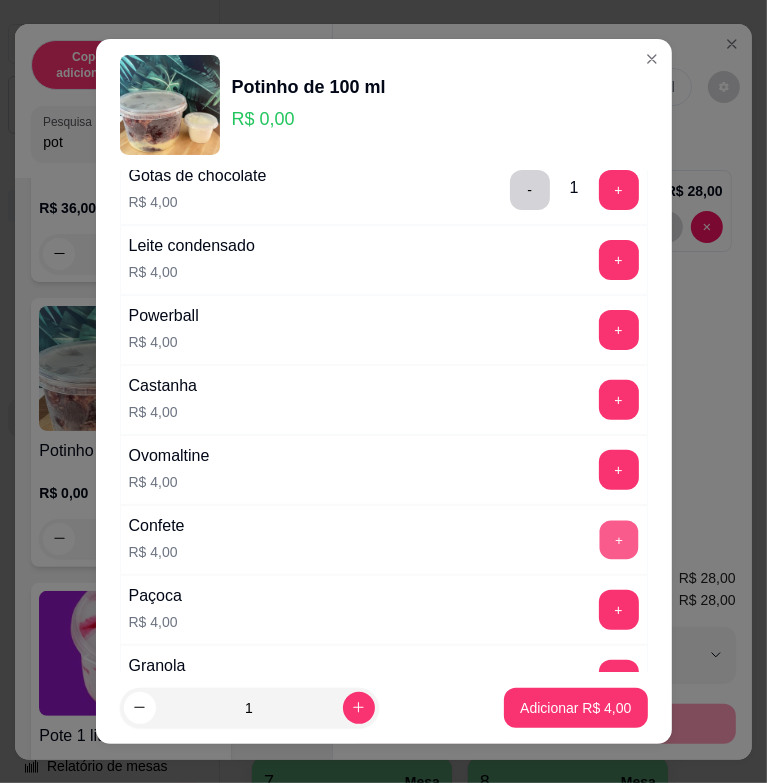 click on "+" at bounding box center [618, 540] 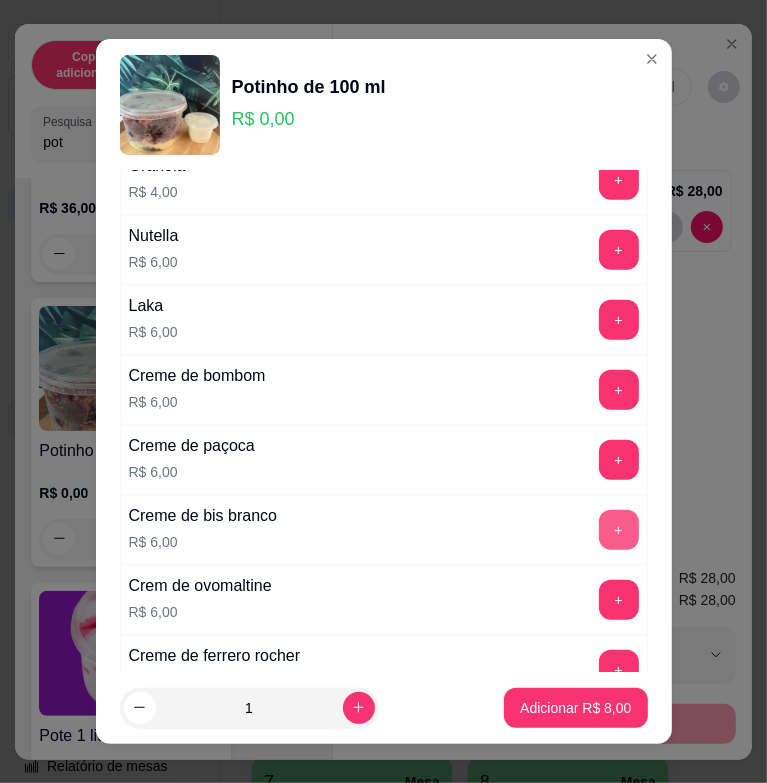 scroll, scrollTop: 1100, scrollLeft: 0, axis: vertical 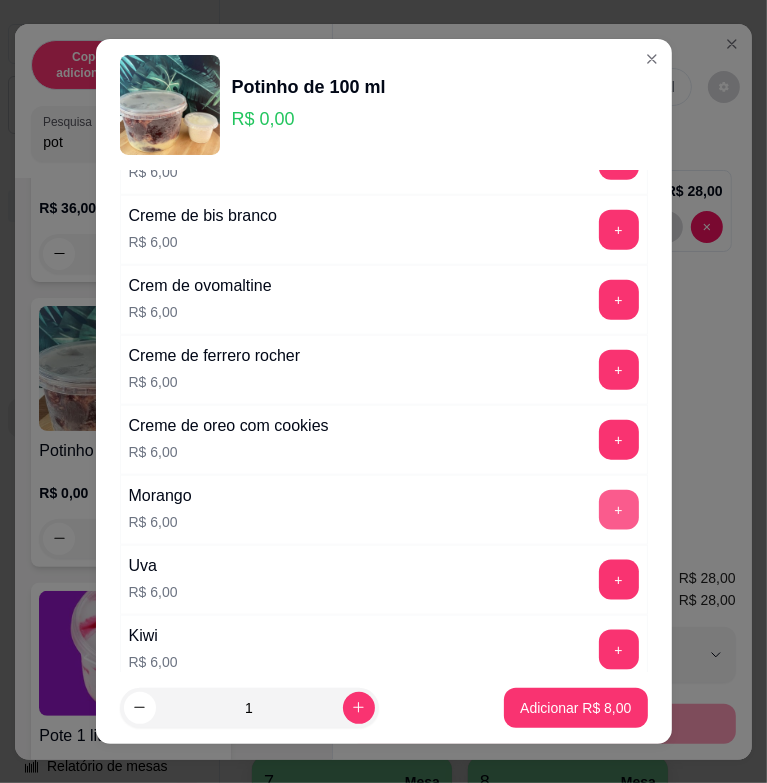 click on "[NAME]  R$ 6,00 +" at bounding box center (384, 510) 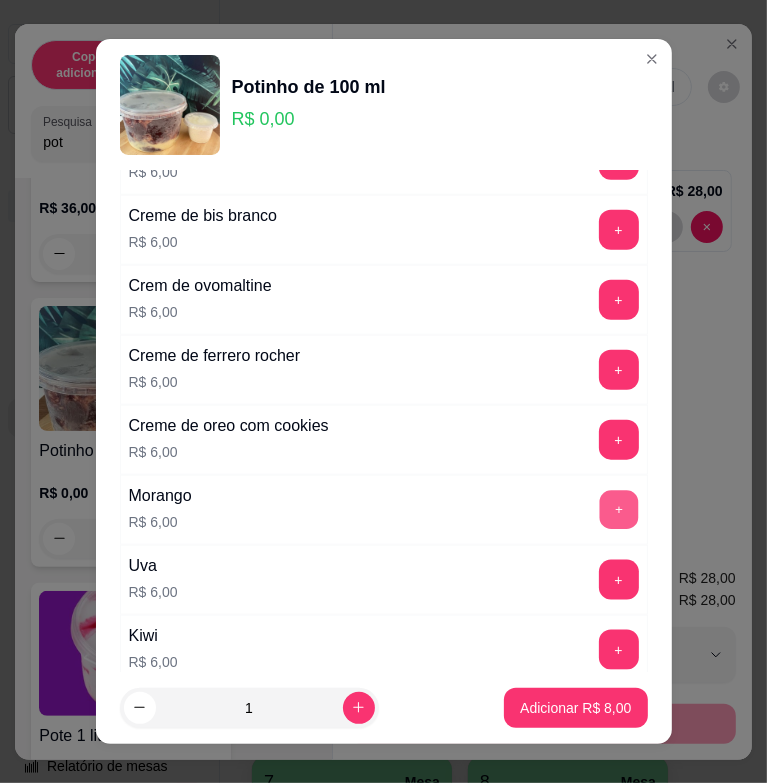 click on "+" at bounding box center [618, 510] 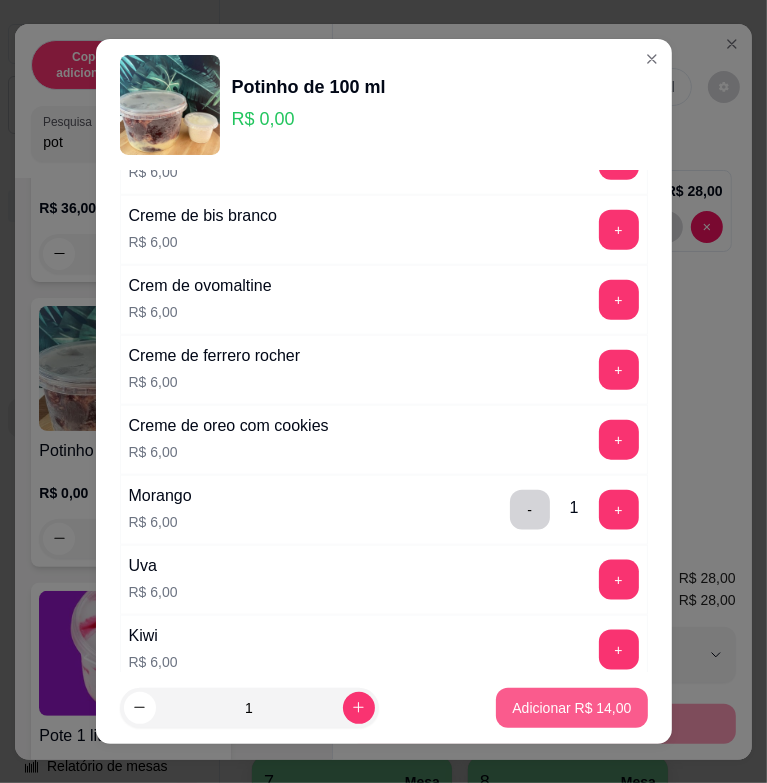 click on "Adicionar   R$ 14,00" at bounding box center [571, 708] 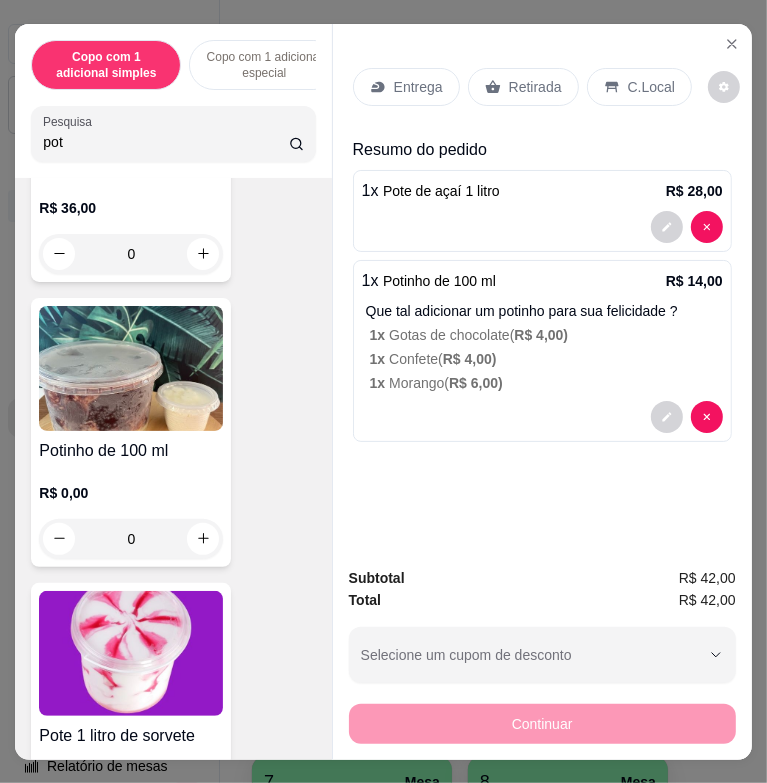 click on "C.Local" at bounding box center (639, 87) 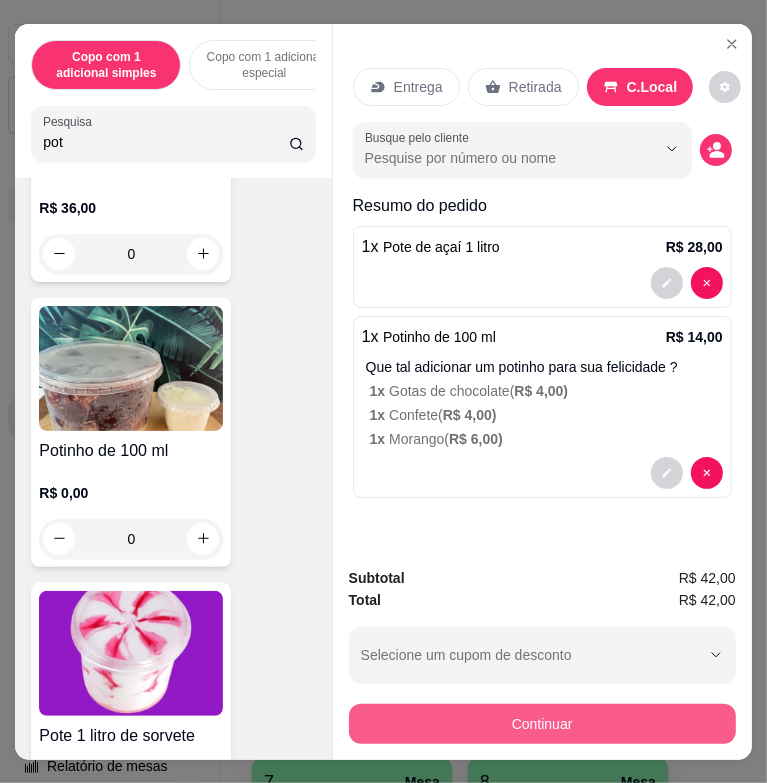 click on "Continuar" at bounding box center (542, 724) 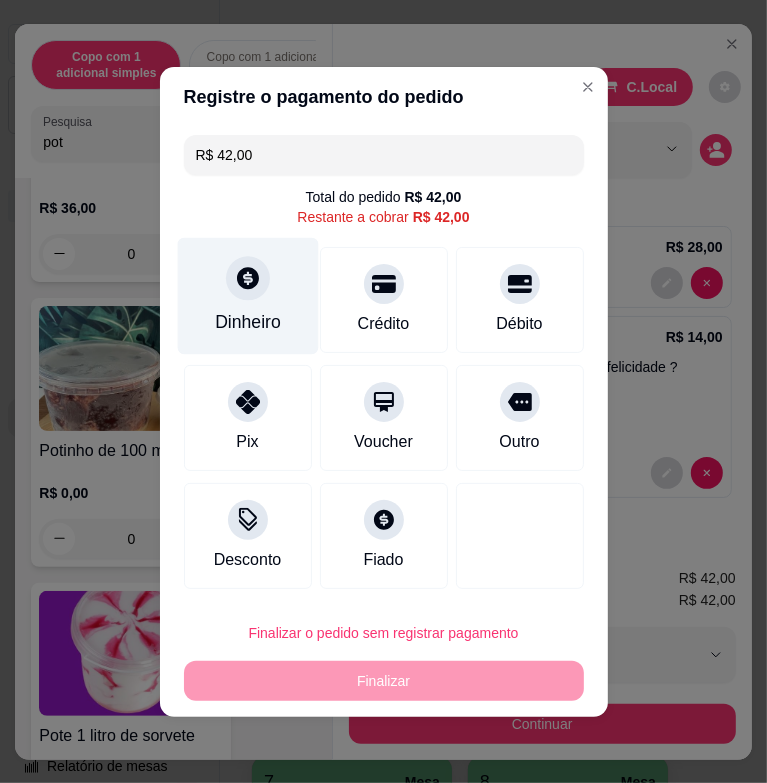 click at bounding box center [248, 278] 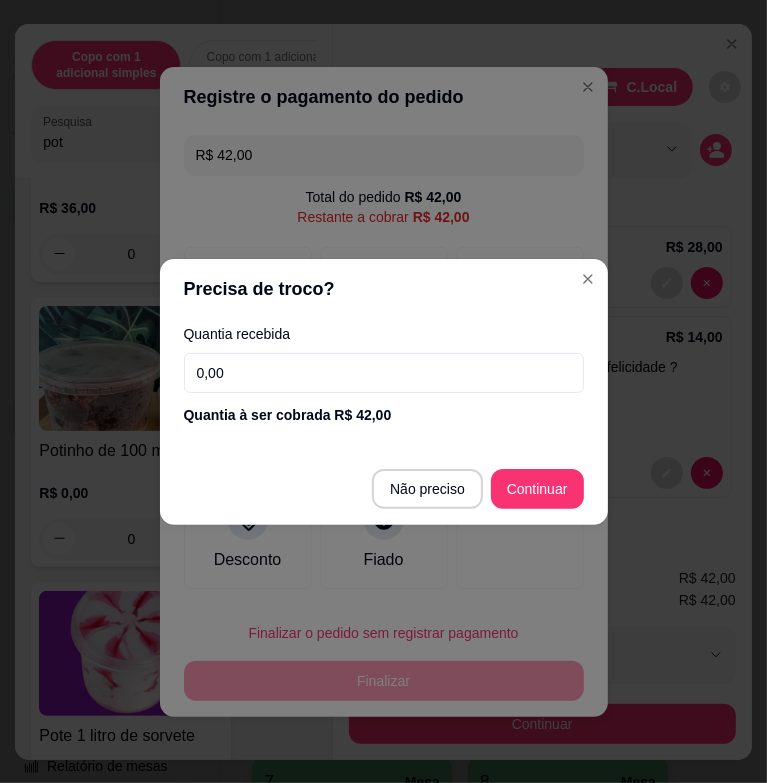 click on "0,00" at bounding box center [384, 373] 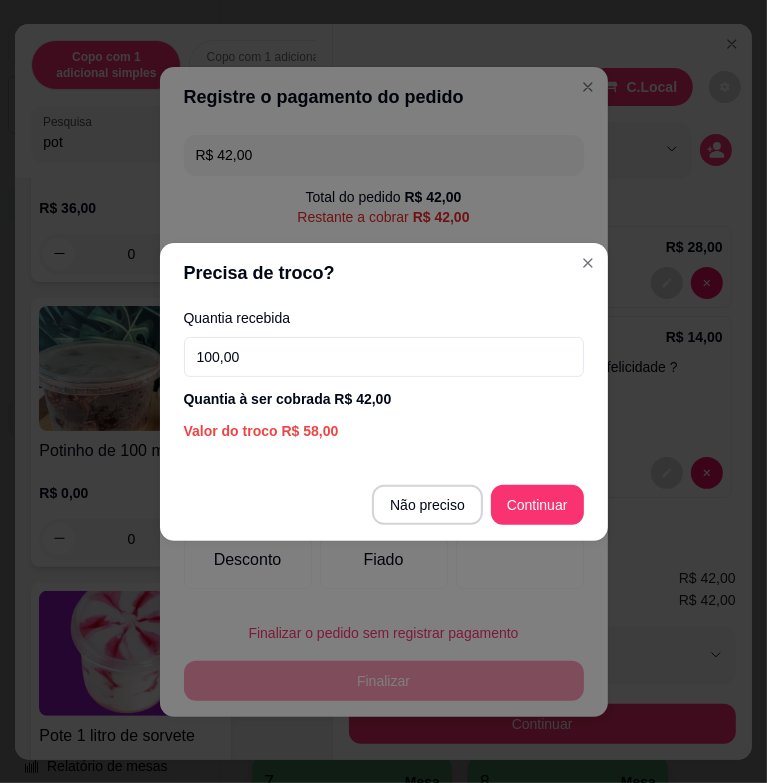 type on "100,00" 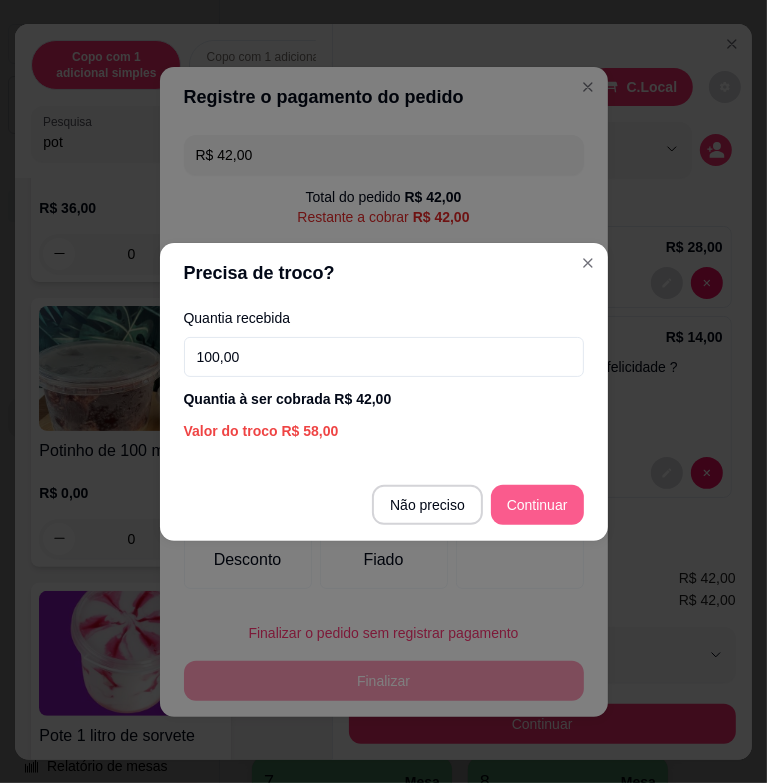 type on "R$ 0,00" 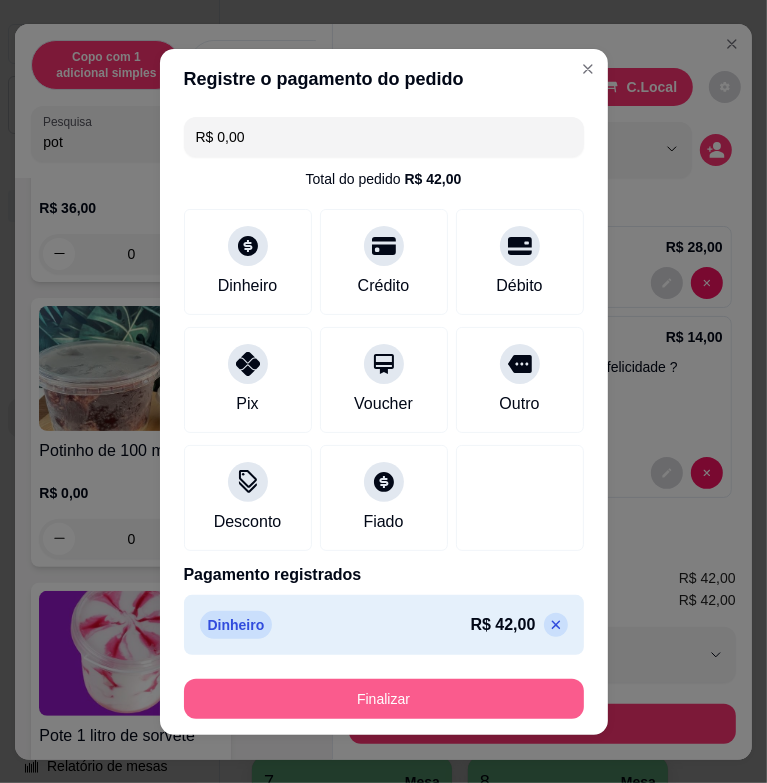 click on "Finalizar" at bounding box center (384, 699) 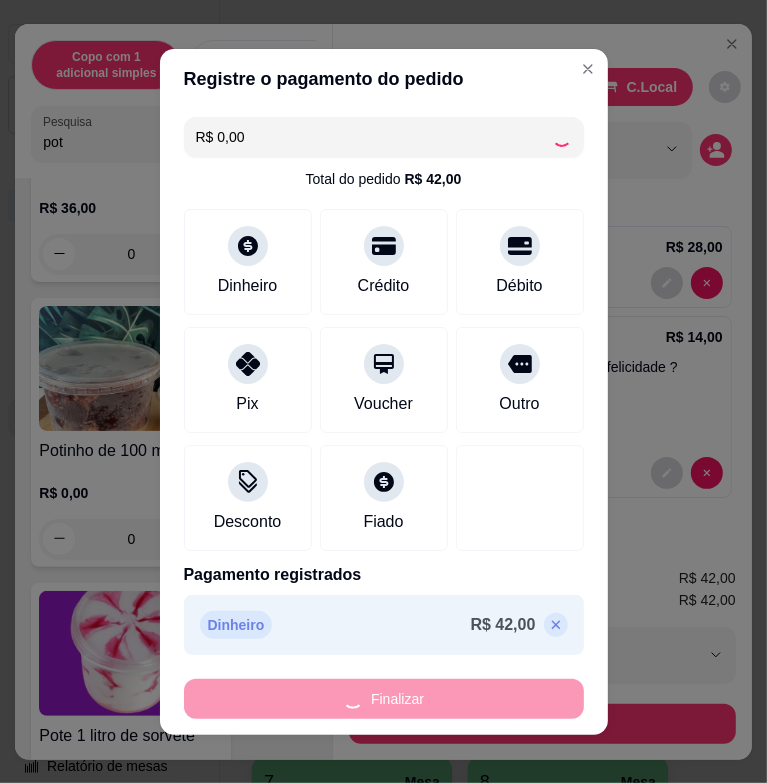 type on "0" 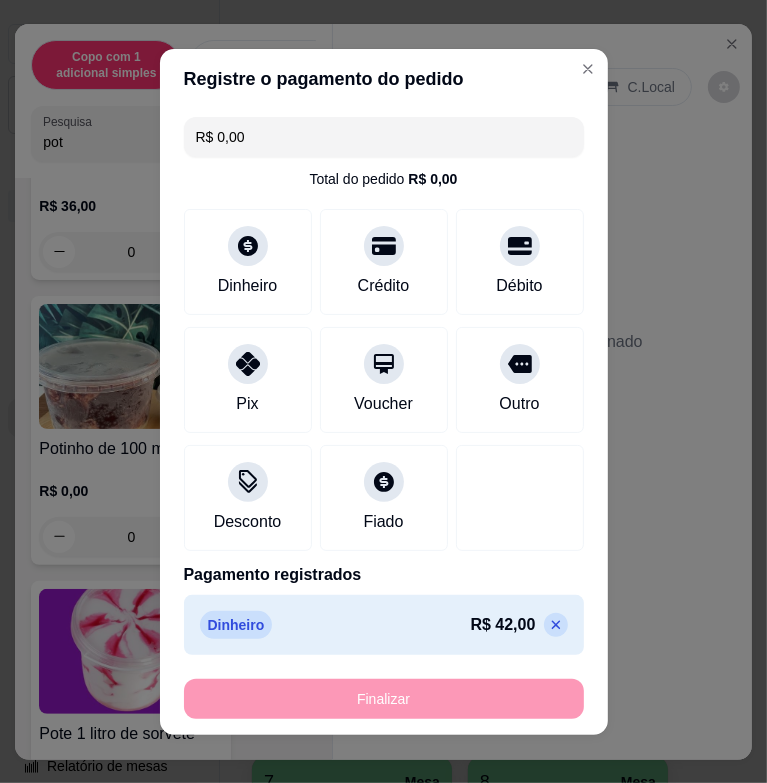 type on "-R$ 42,00" 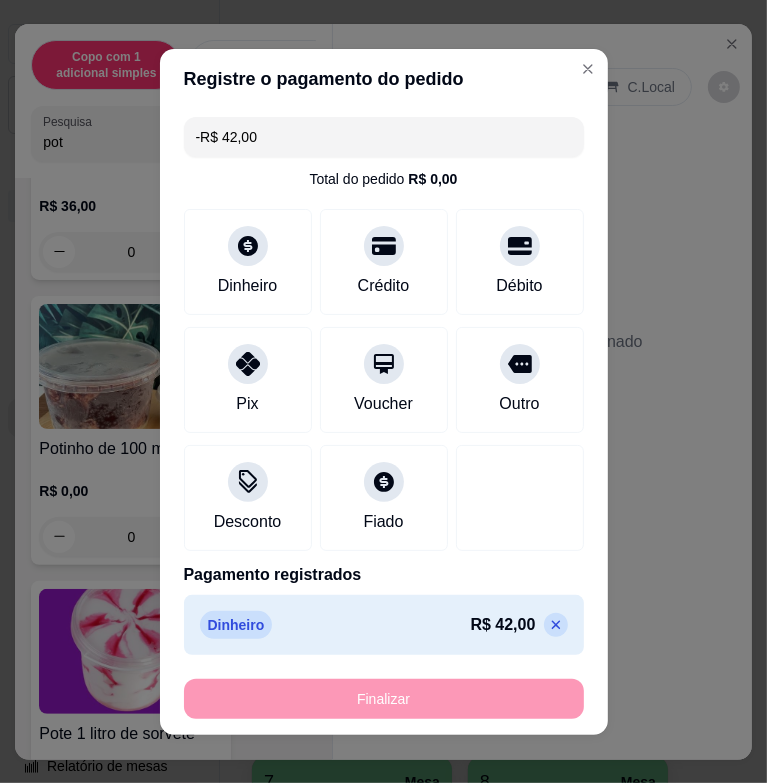 scroll, scrollTop: 1198, scrollLeft: 0, axis: vertical 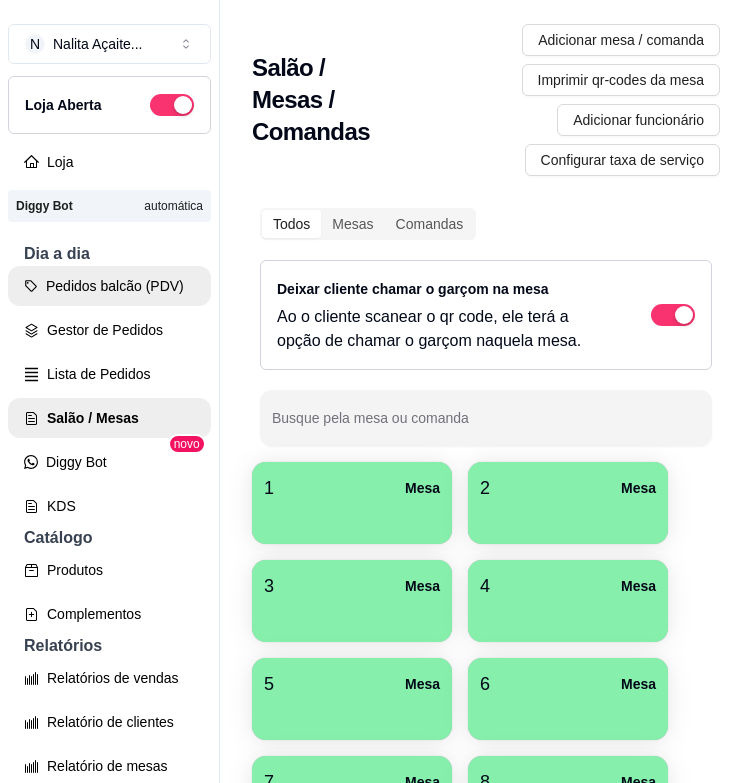 click on "Pedidos balcão (PDV)" at bounding box center (109, 286) 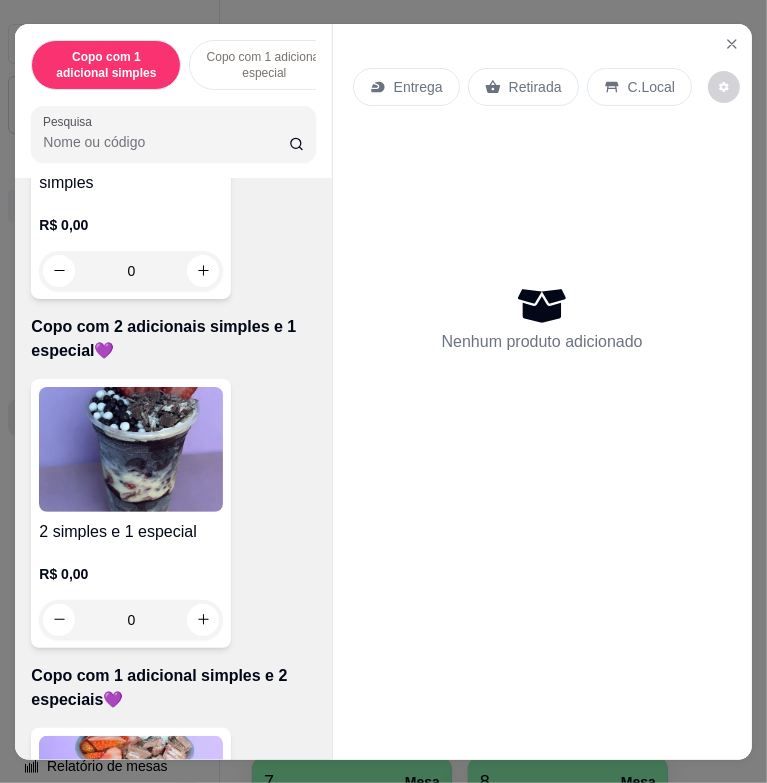scroll, scrollTop: 1200, scrollLeft: 0, axis: vertical 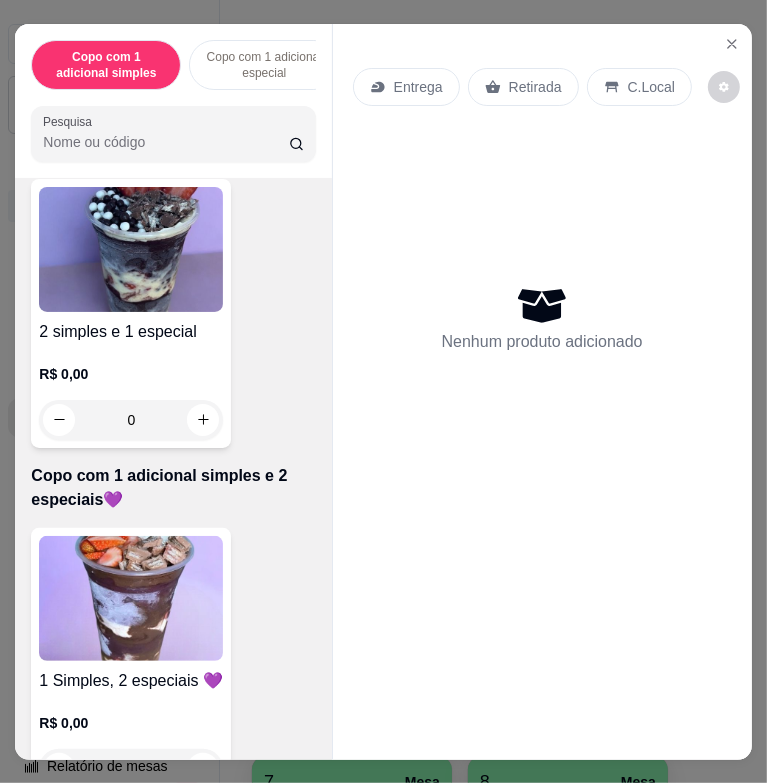 click on "R$ 0,00" at bounding box center [131, 374] 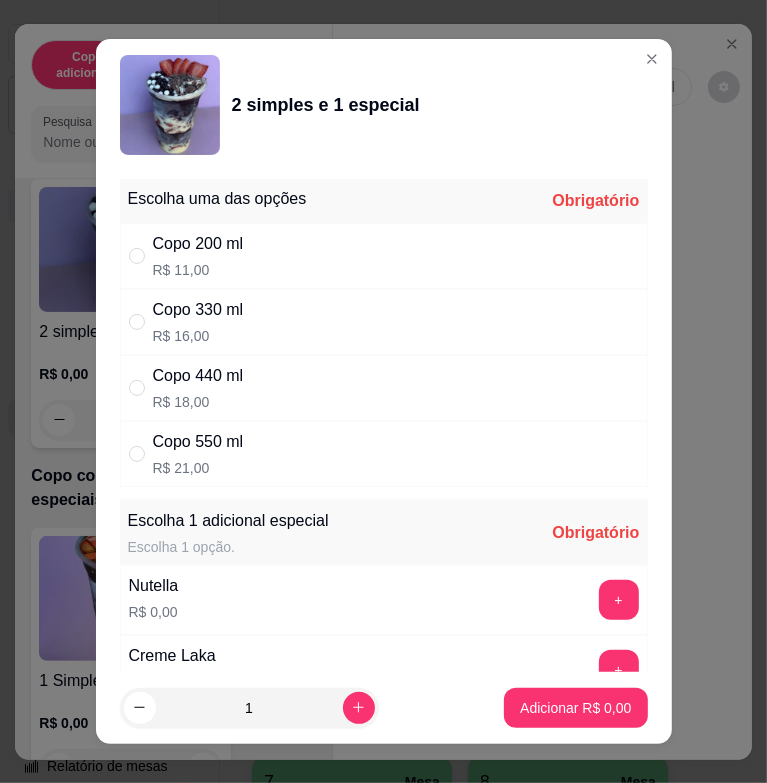 drag, startPoint x: 374, startPoint y: 306, endPoint x: 378, endPoint y: 319, distance: 13.601471 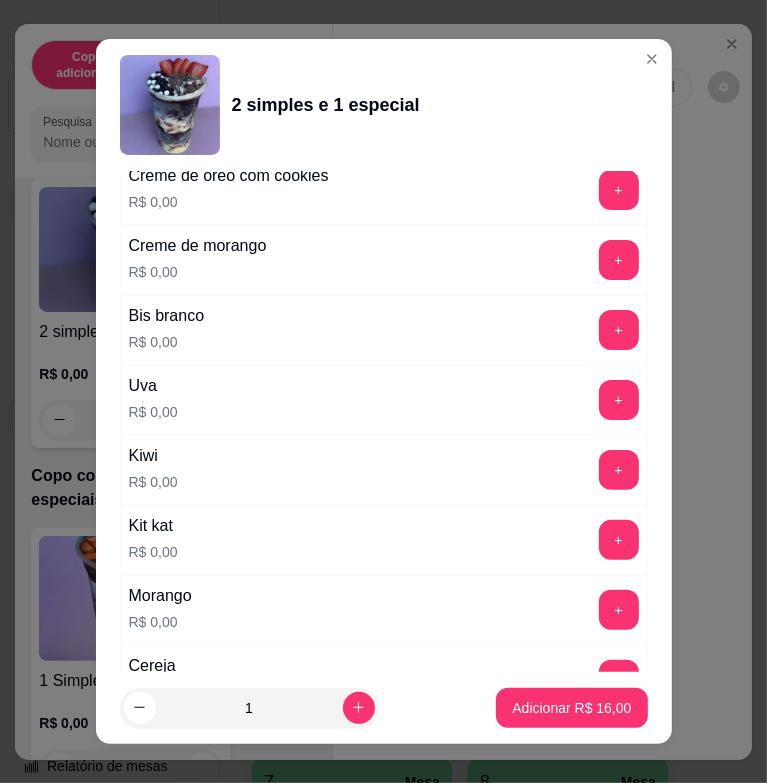 scroll, scrollTop: 1000, scrollLeft: 0, axis: vertical 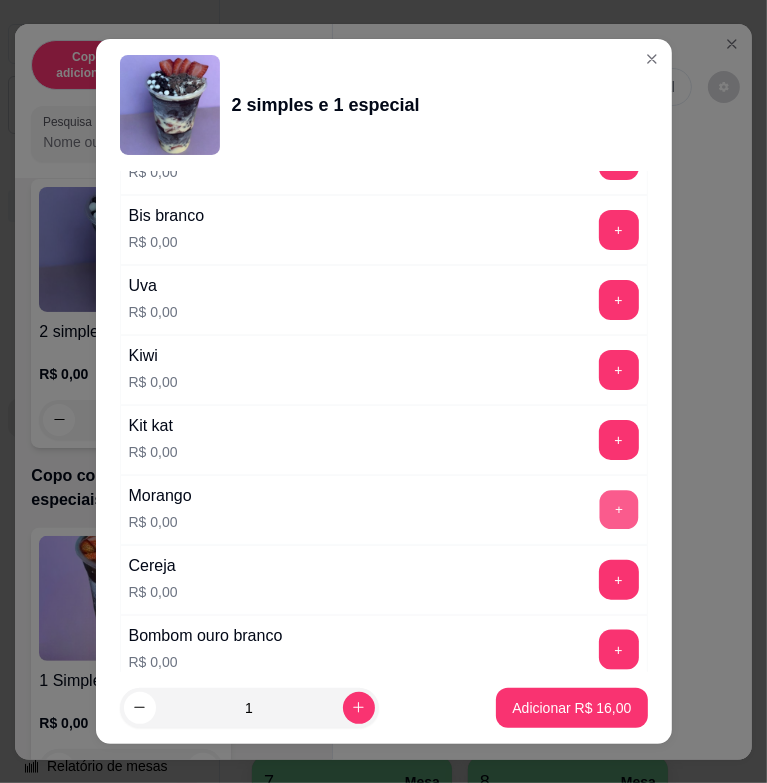click on "+" at bounding box center [618, 510] 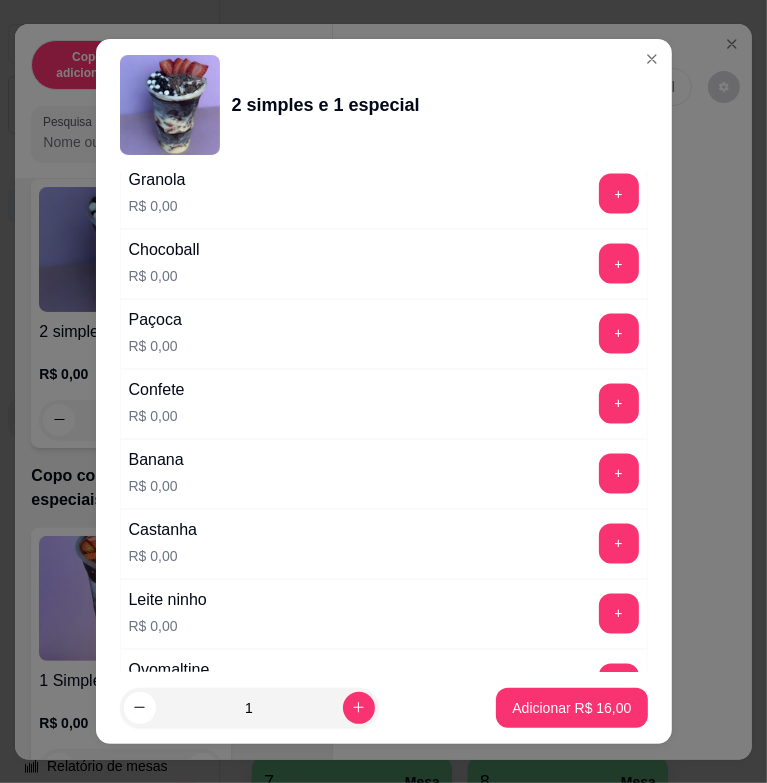 scroll, scrollTop: 2000, scrollLeft: 0, axis: vertical 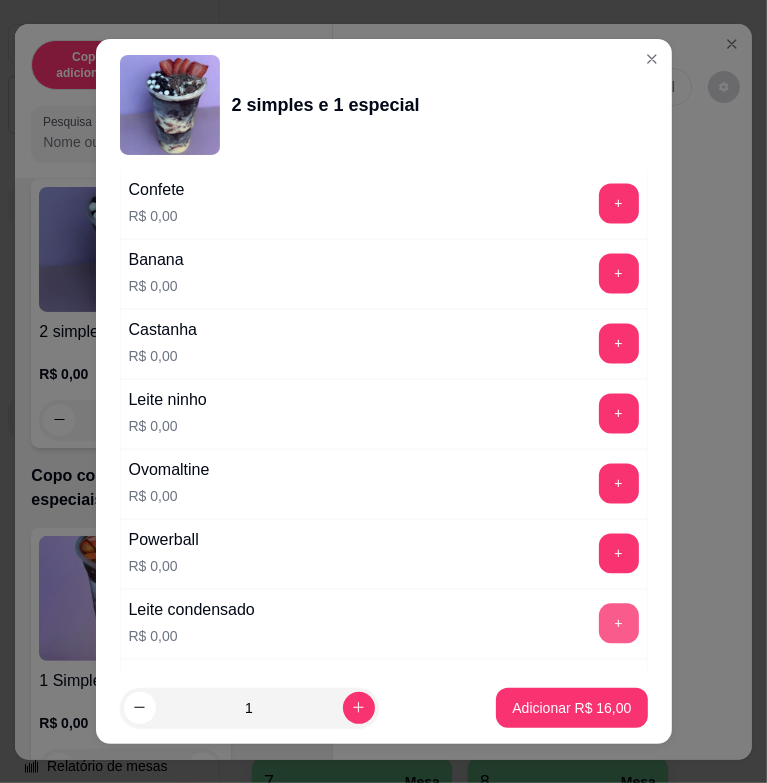 click on "+" at bounding box center [619, 624] 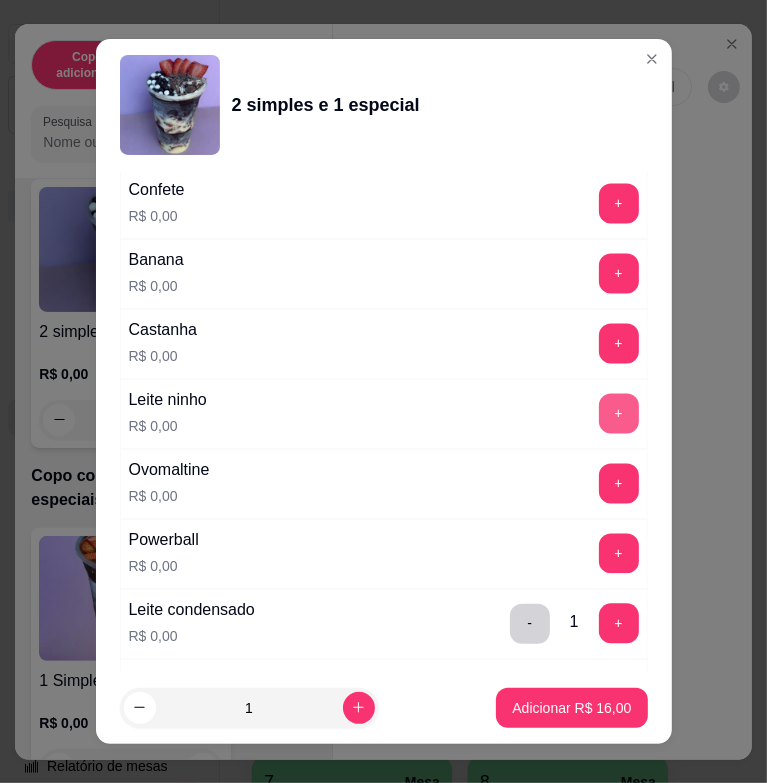 click on "+" at bounding box center [619, 414] 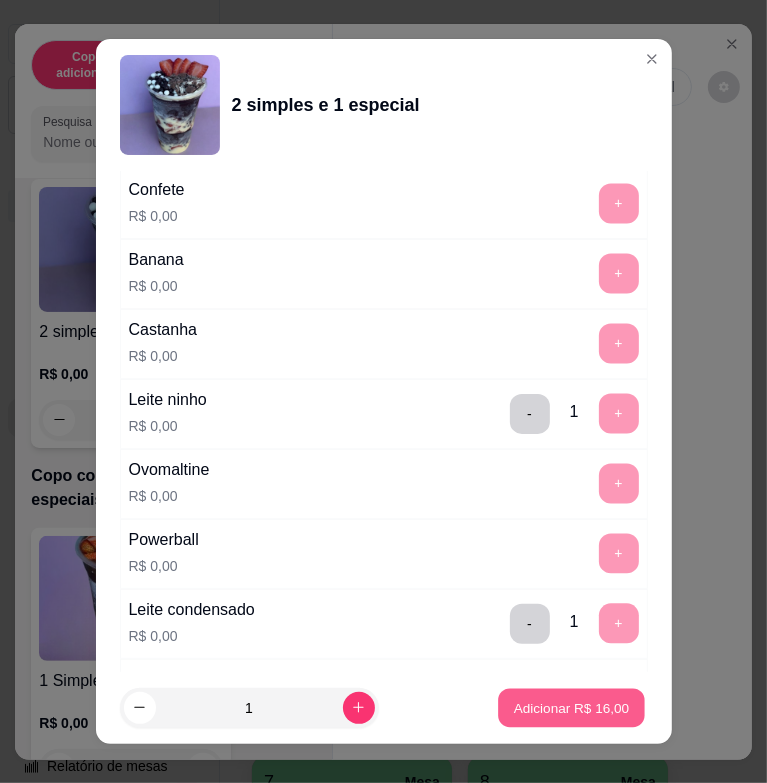 click on "Adicionar   R$ 16,00" at bounding box center (572, 707) 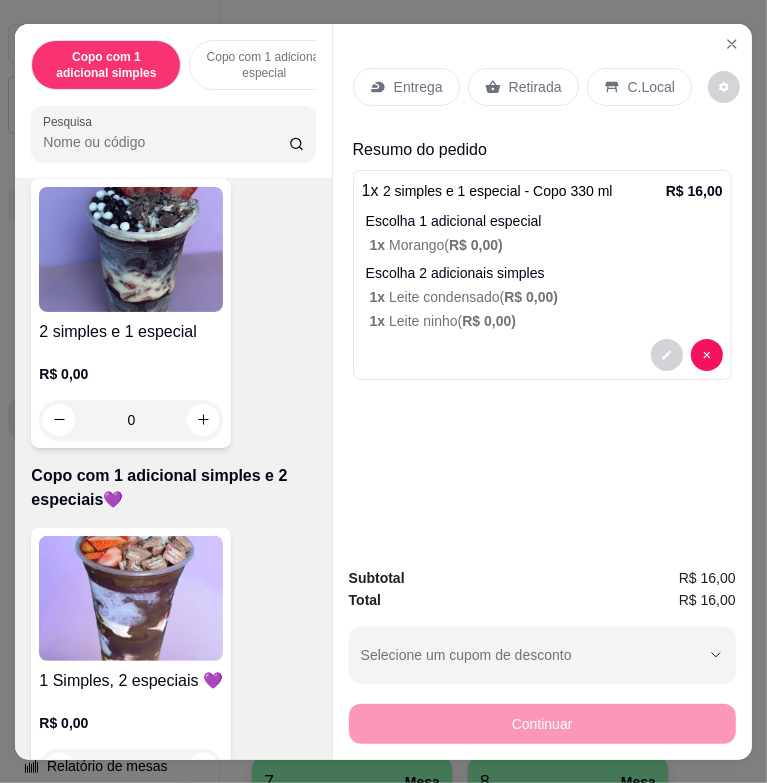 click on "Entrega" at bounding box center [406, 87] 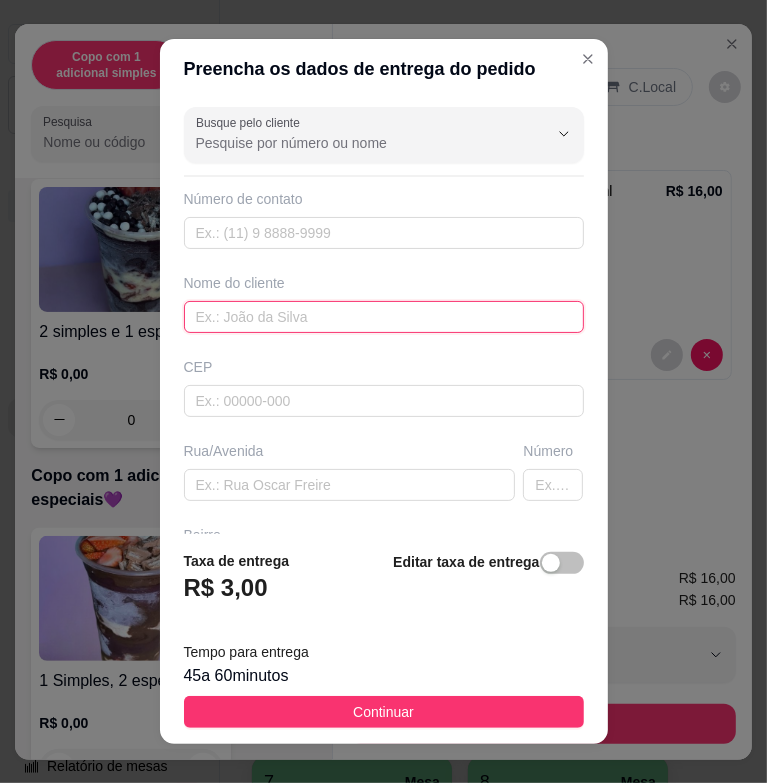 click at bounding box center [384, 317] 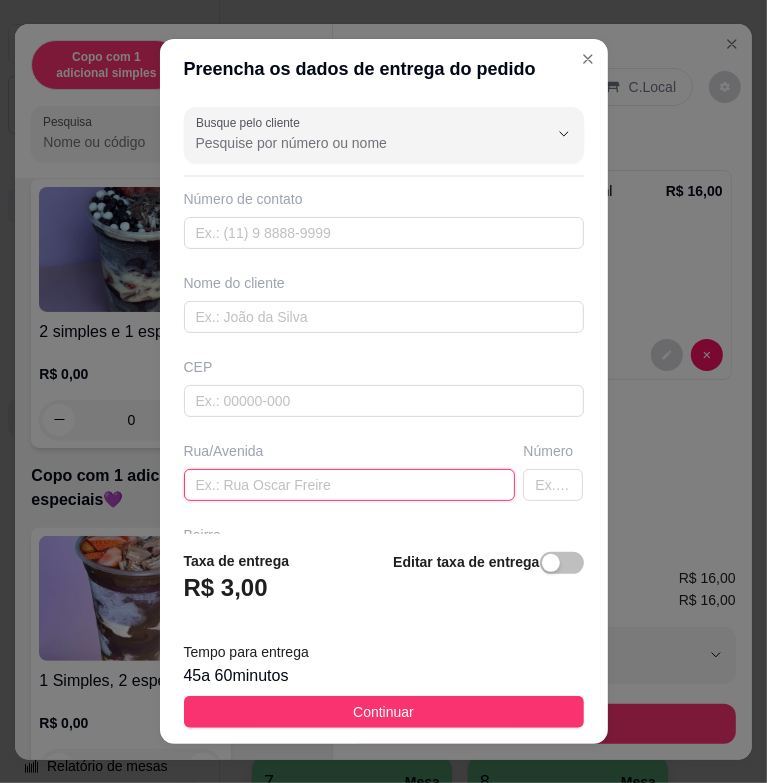 click at bounding box center [350, 485] 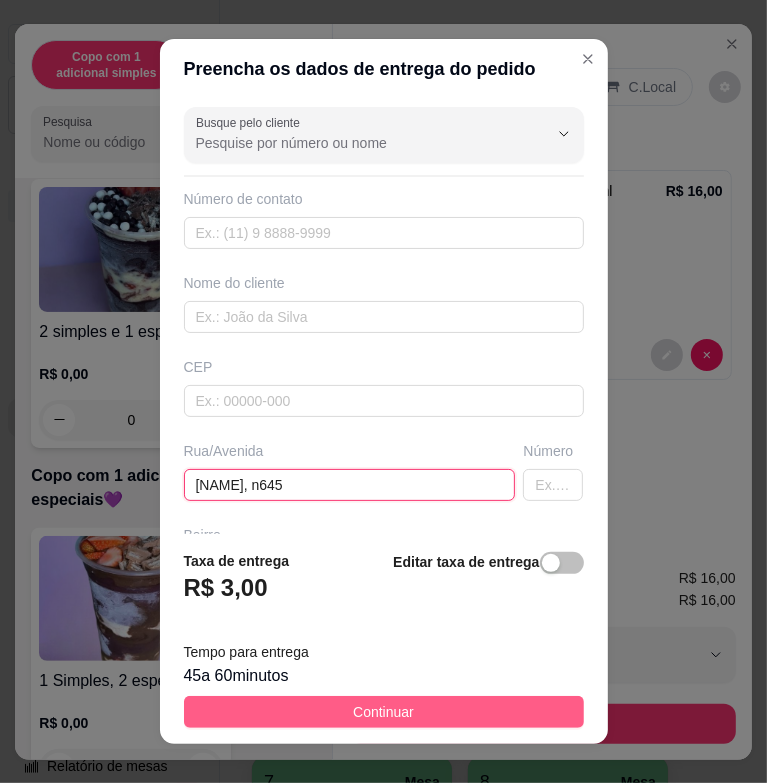 type on "[NAME], n645" 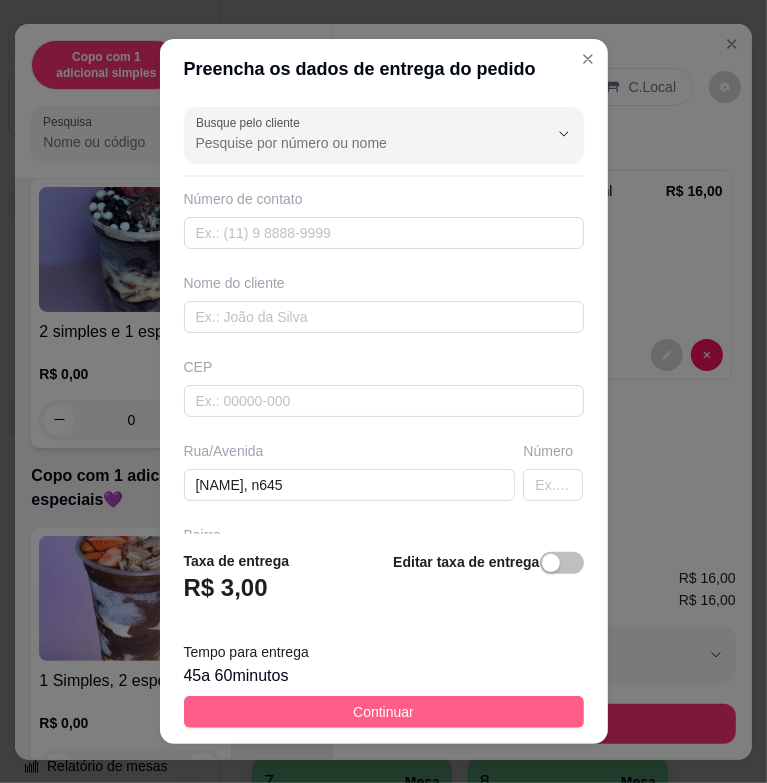 click on "Continuar" at bounding box center [383, 712] 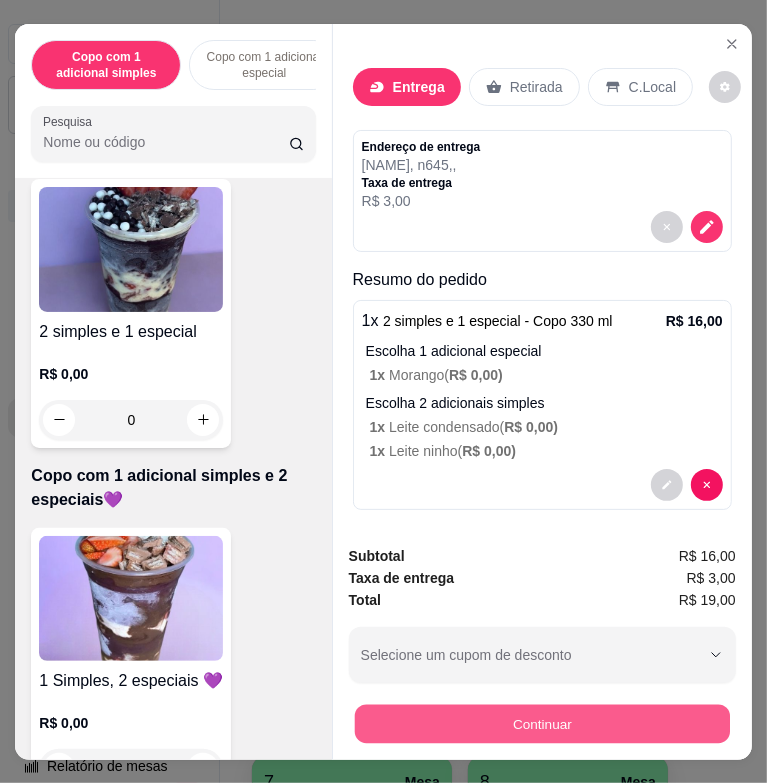 click on "Continuar" at bounding box center (541, 723) 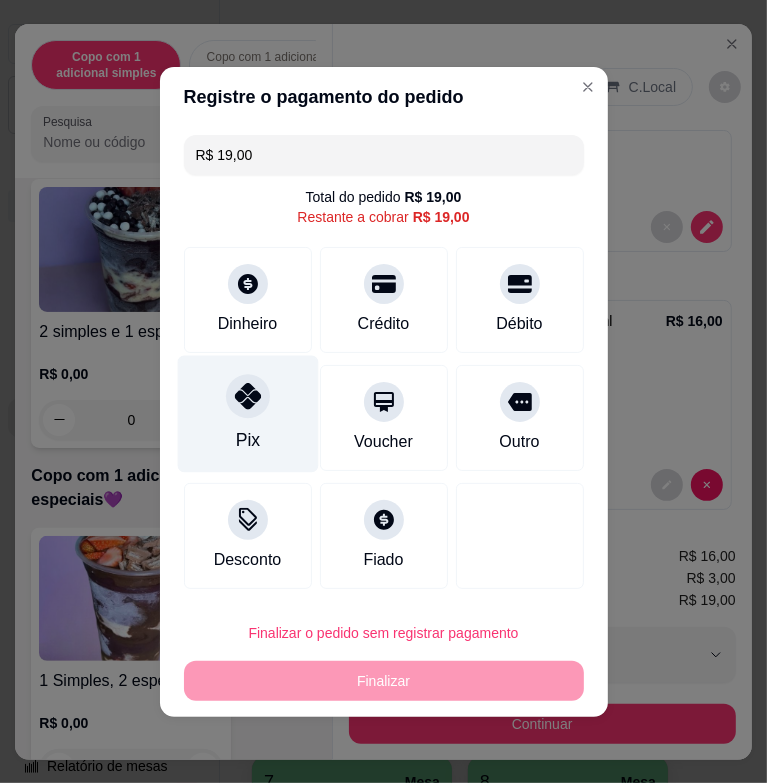 click on "Pix" at bounding box center (247, 413) 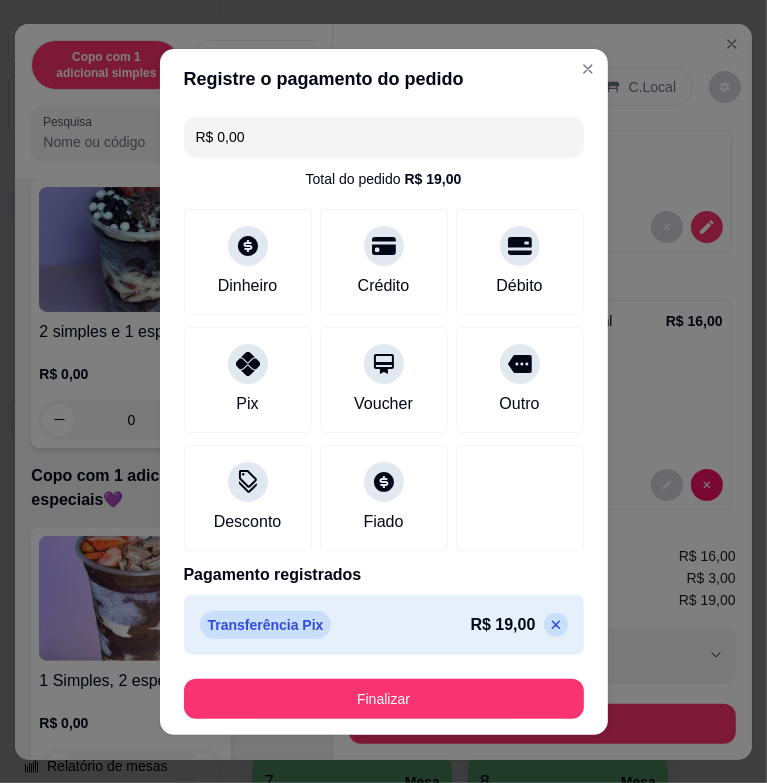 click on "Finalizar" at bounding box center [384, 699] 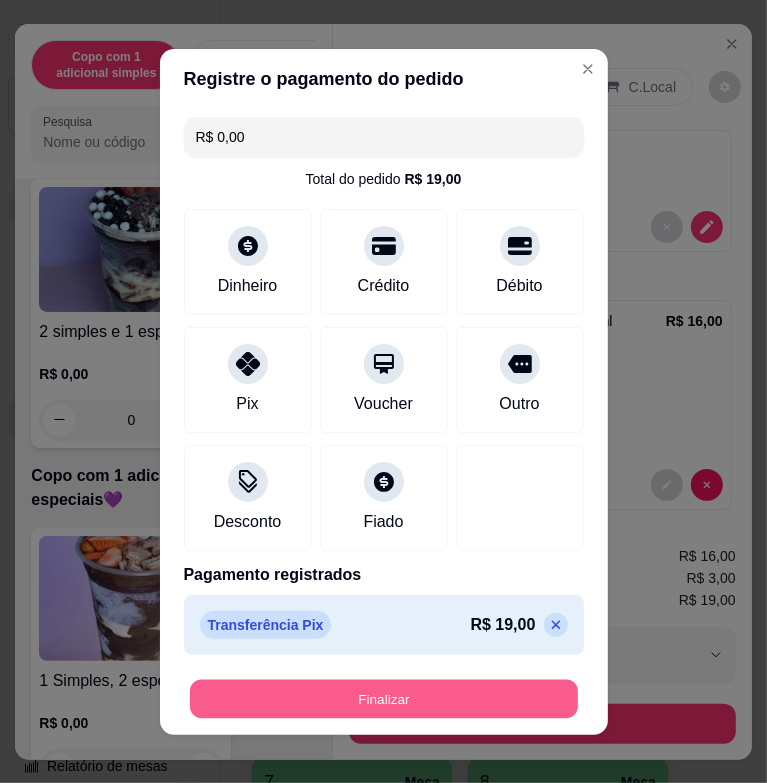 click on "Finalizar" at bounding box center (384, 698) 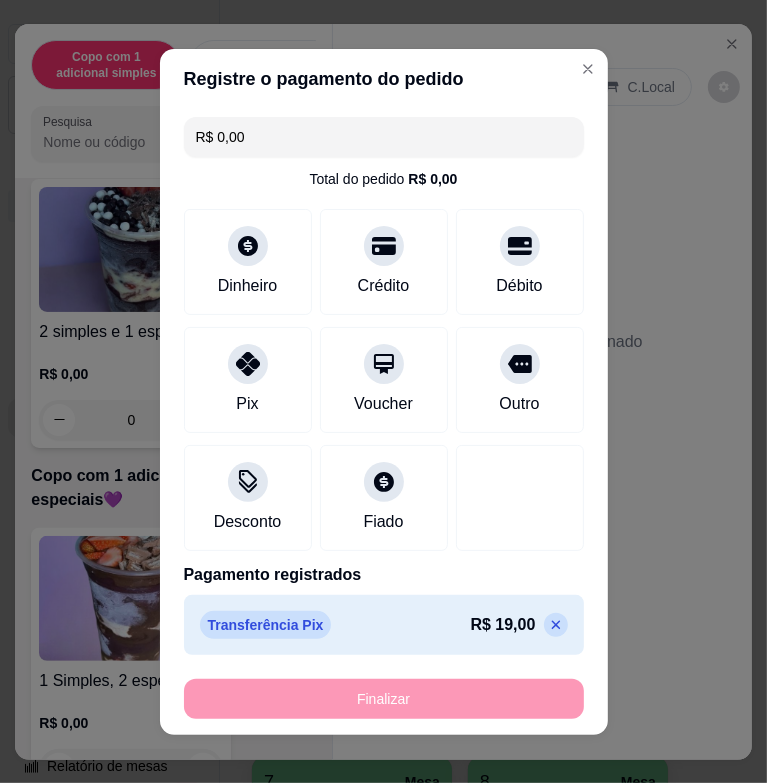 type on "-R$ 19,00" 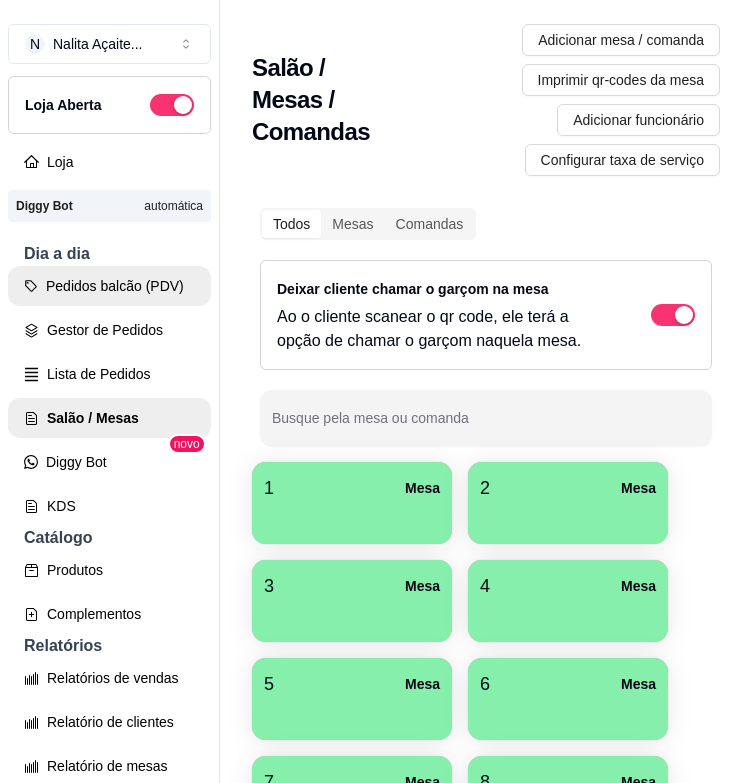 click on "Pedidos balcão (PDV)" at bounding box center [109, 286] 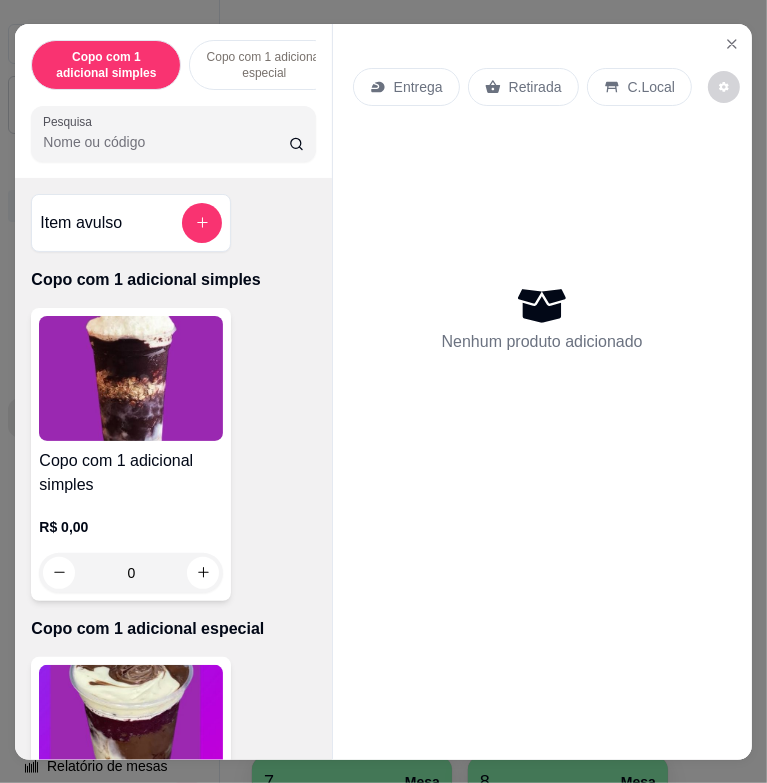 click on "Copo com 1 adicional simples" at bounding box center [131, 473] 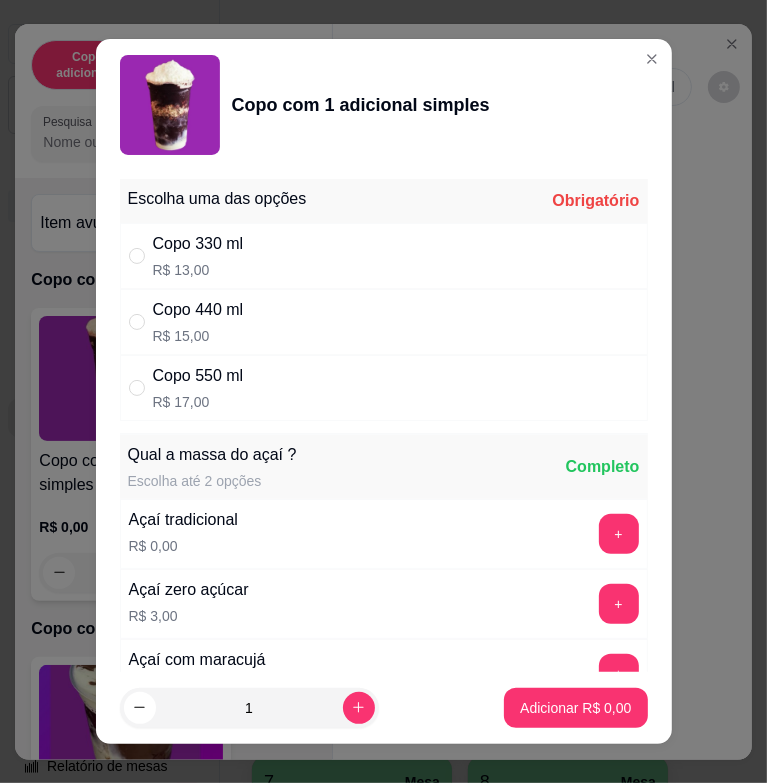 click on "Copo 330 ml R$ 13,00" at bounding box center (384, 256) 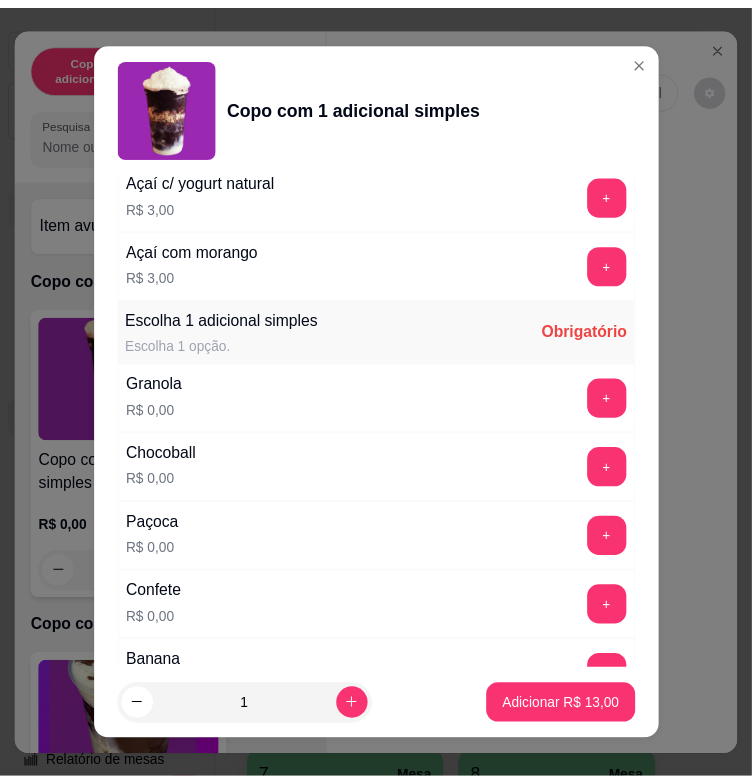scroll, scrollTop: 1100, scrollLeft: 0, axis: vertical 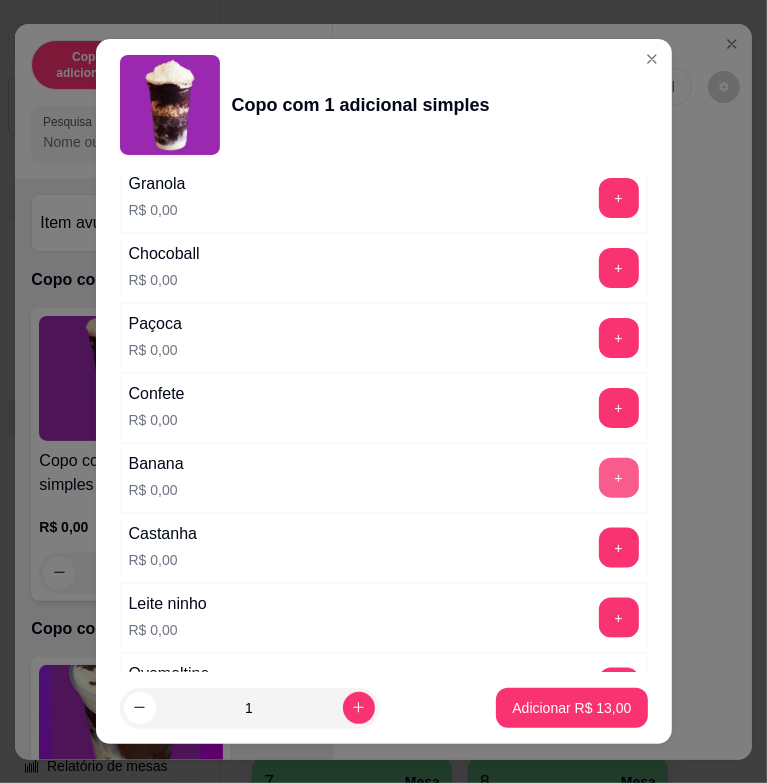 click on "+" at bounding box center [619, 478] 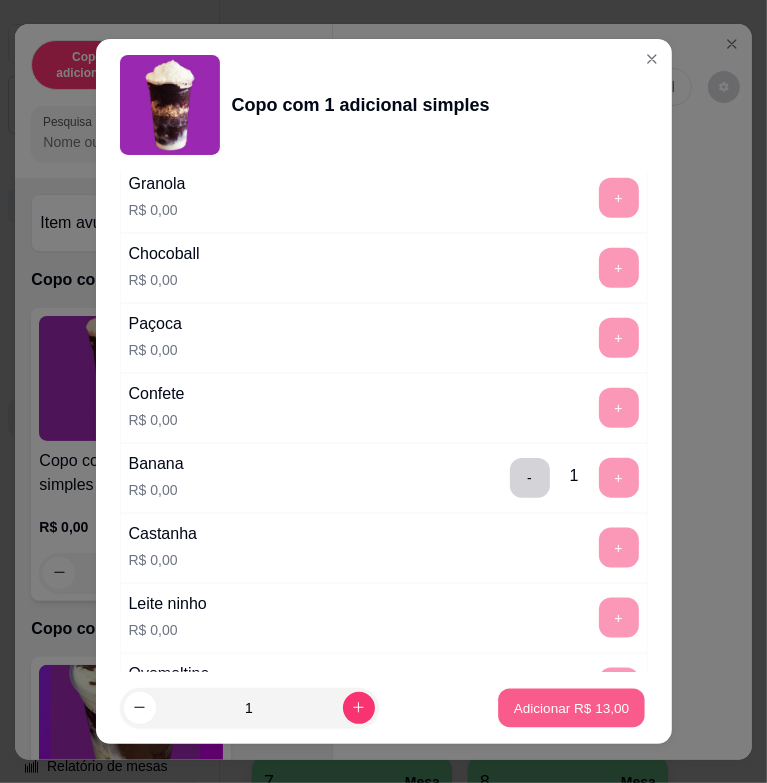 click on "Adicionar   R$ 13,00" at bounding box center [572, 707] 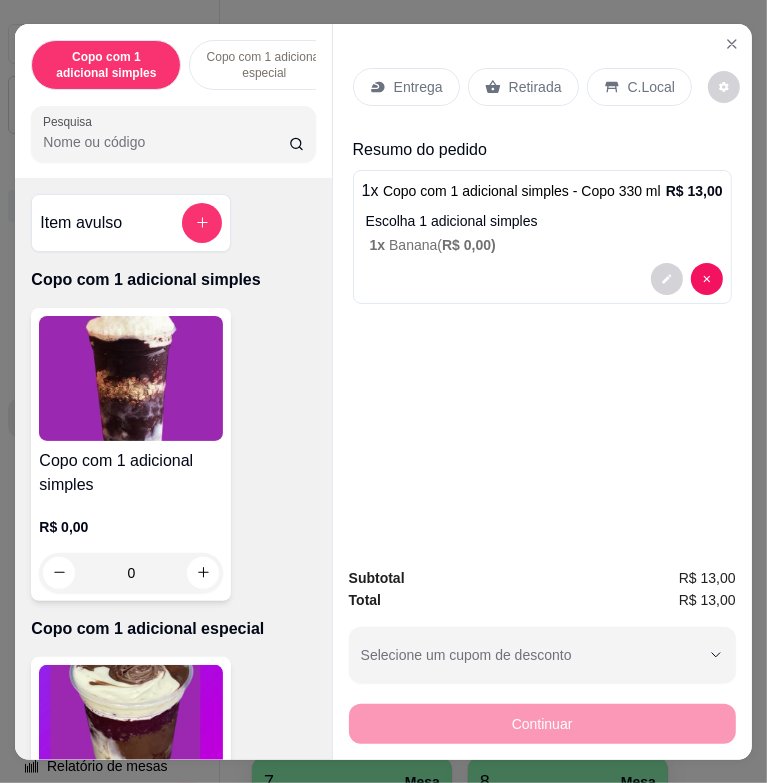 click on "Entrega" at bounding box center [418, 87] 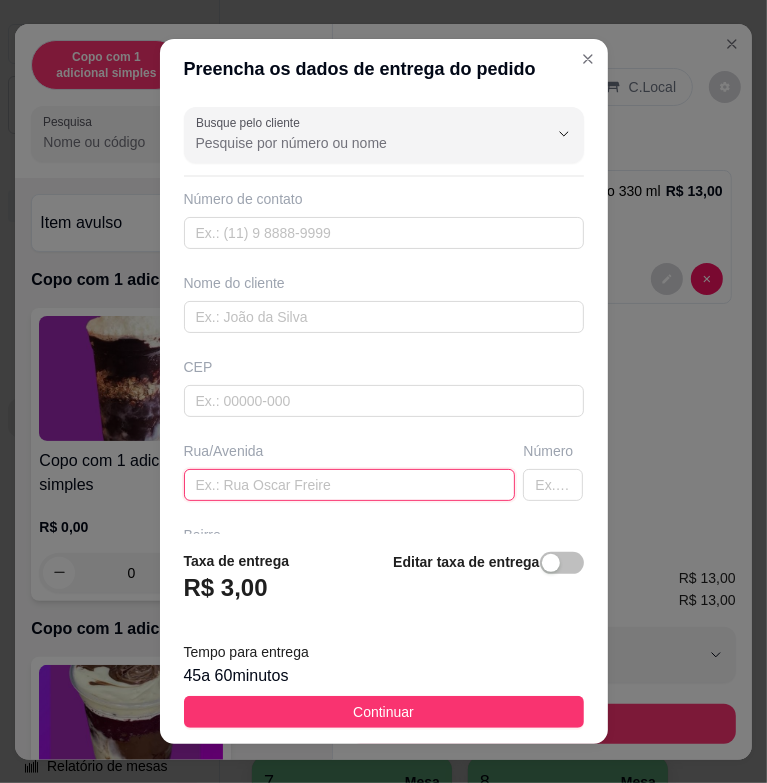 click at bounding box center [350, 485] 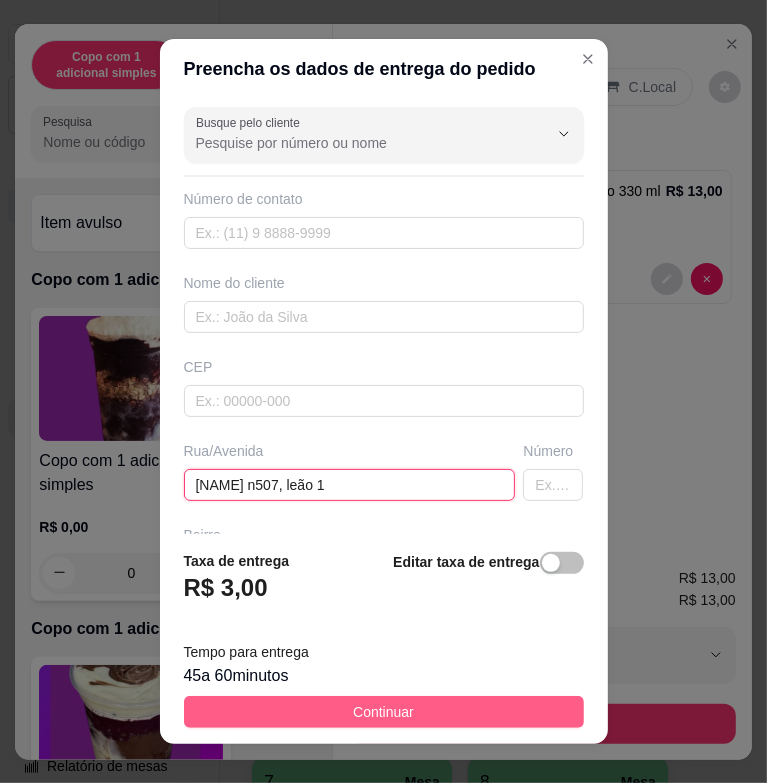 type on "[NAME] n507, leão 1" 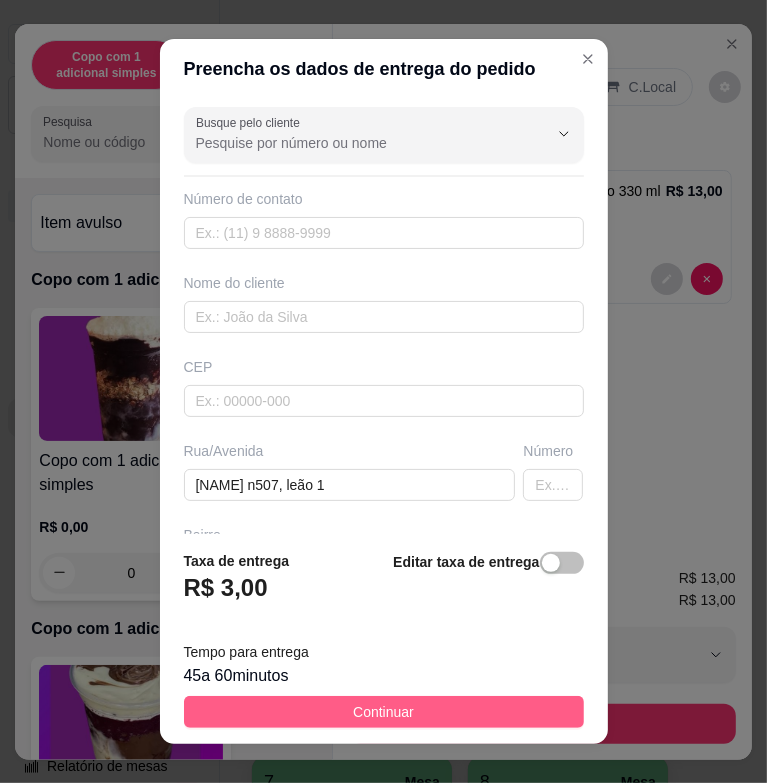 drag, startPoint x: 361, startPoint y: 711, endPoint x: 396, endPoint y: 699, distance: 37 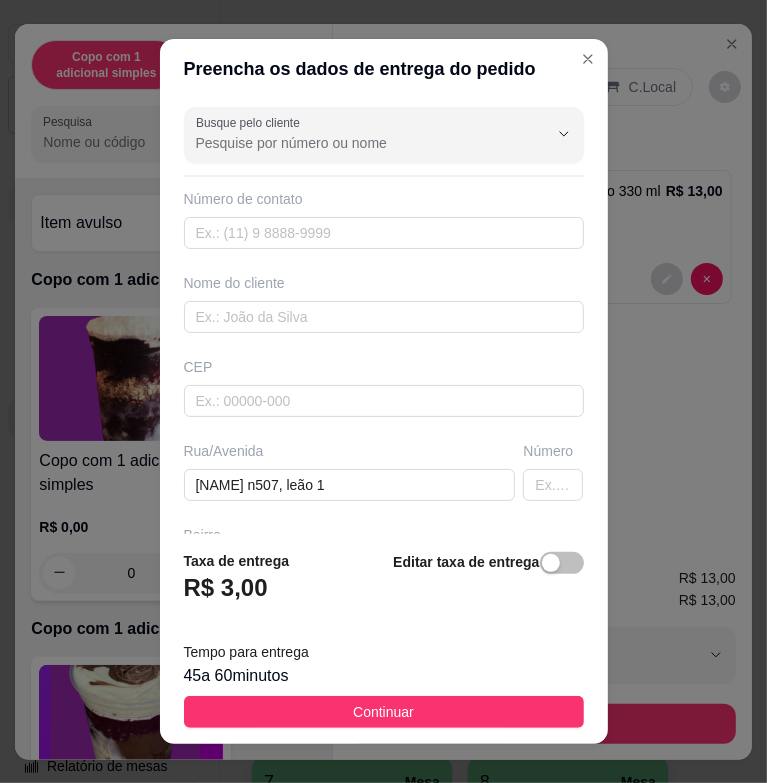 click on "Continuar" at bounding box center (383, 712) 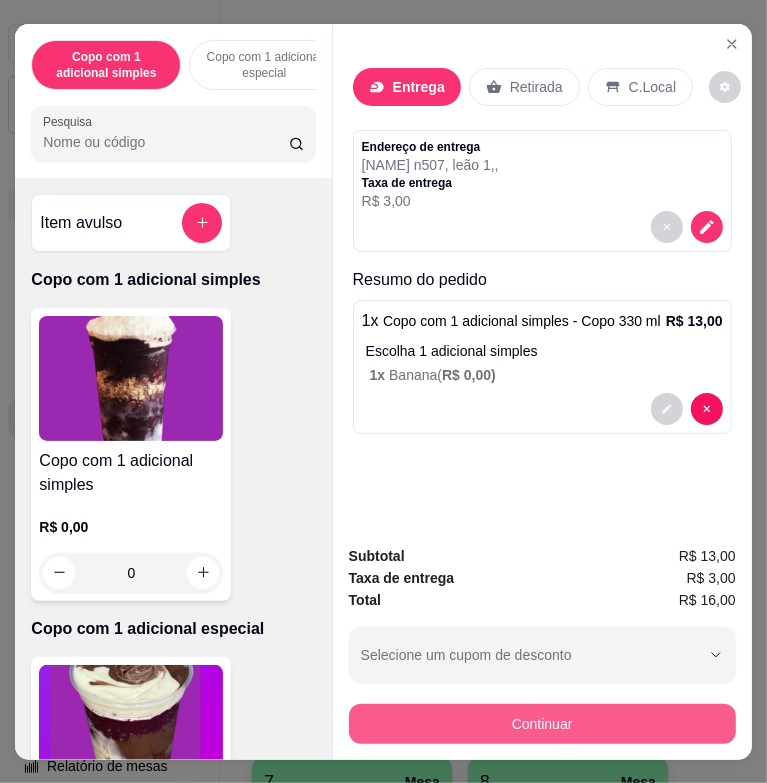 click on "Continuar" at bounding box center [542, 724] 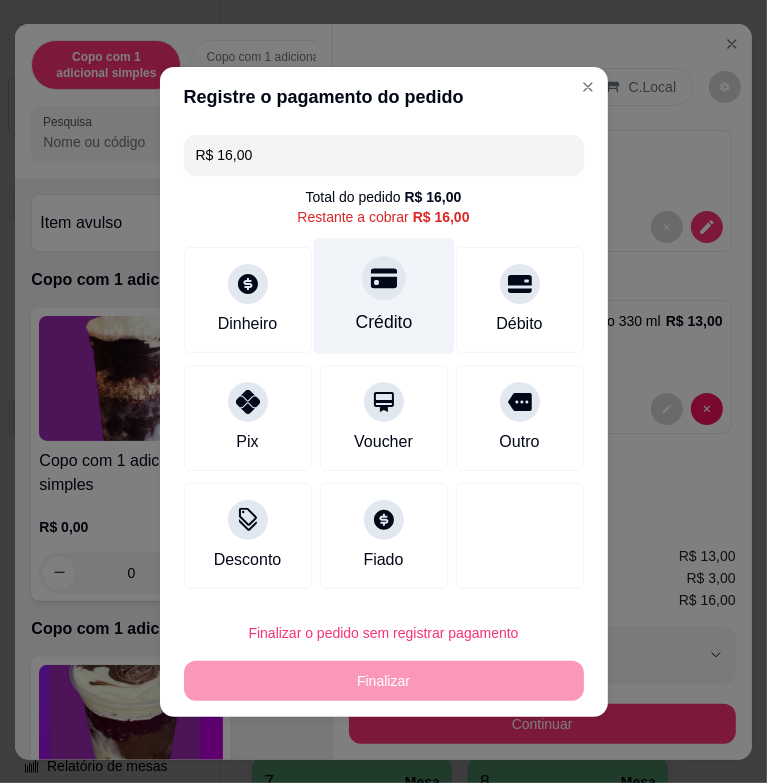 click at bounding box center [384, 278] 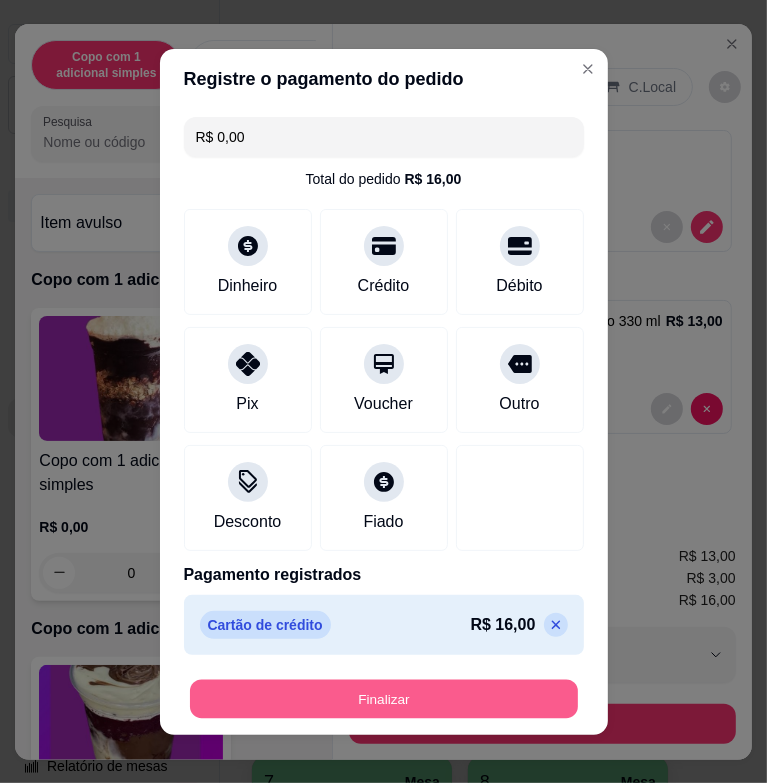 click on "Finalizar" at bounding box center (384, 698) 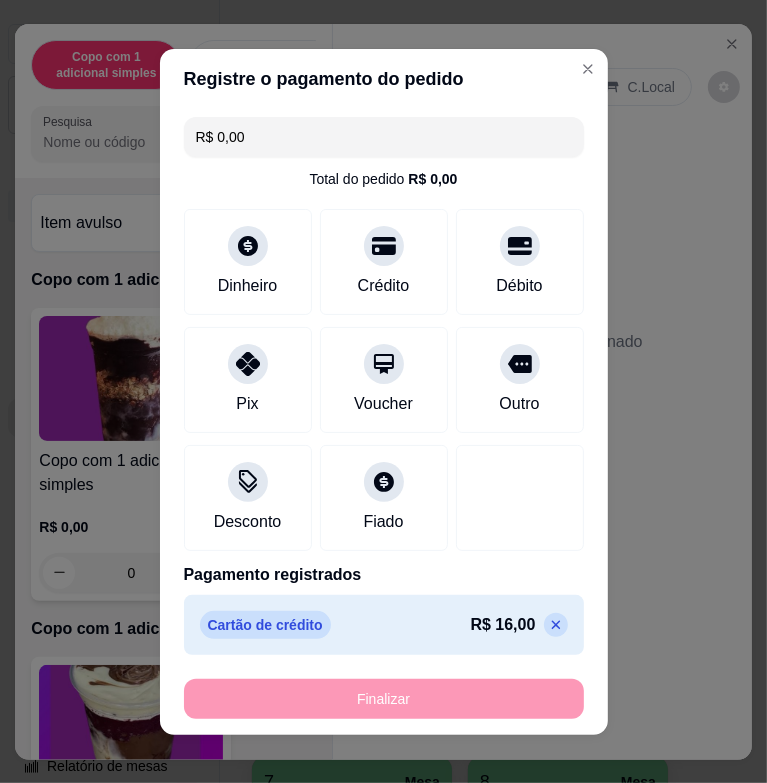 type on "-R$ 16,00" 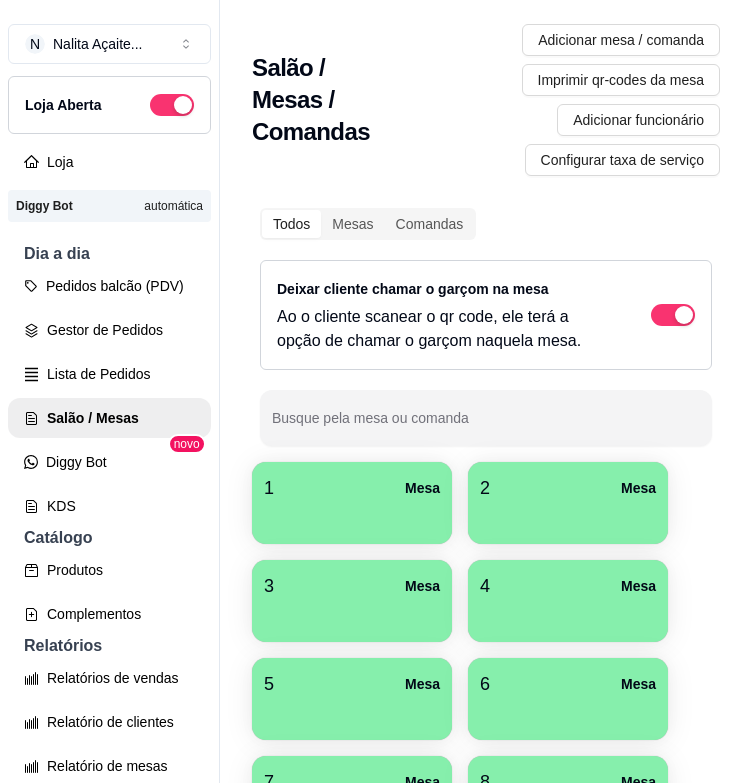 scroll, scrollTop: 400, scrollLeft: 0, axis: vertical 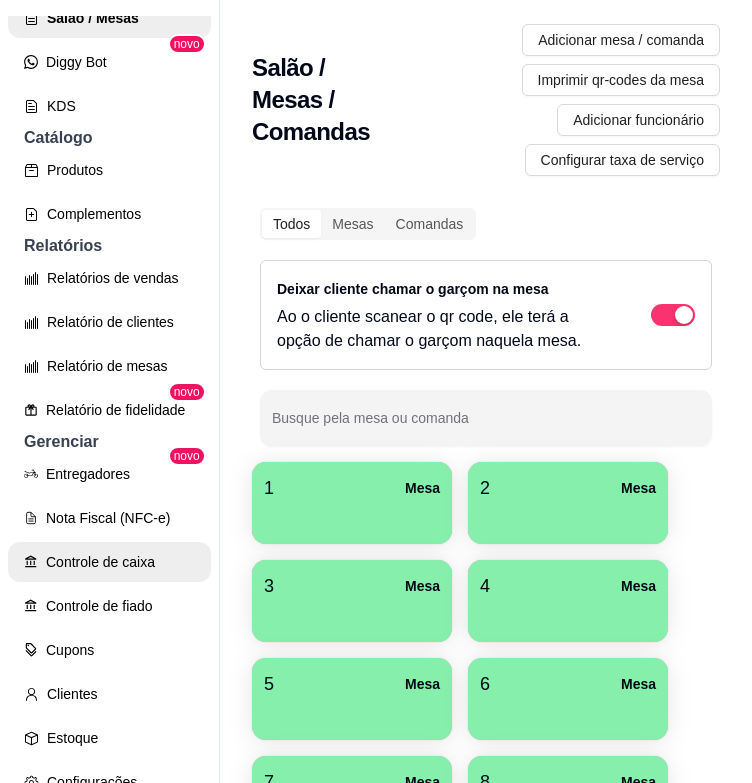 click on "Controle de caixa" at bounding box center [109, 562] 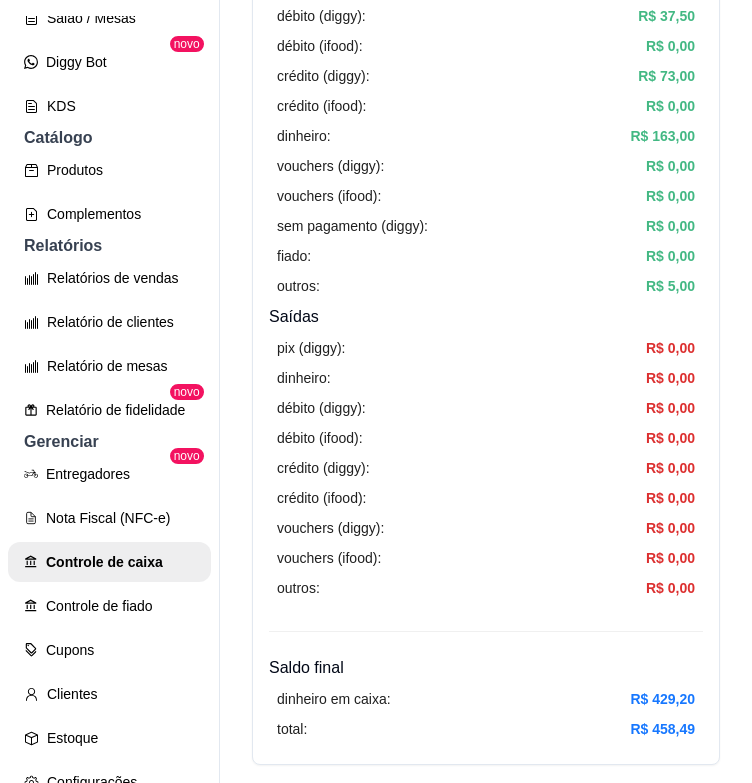 scroll, scrollTop: 600, scrollLeft: 0, axis: vertical 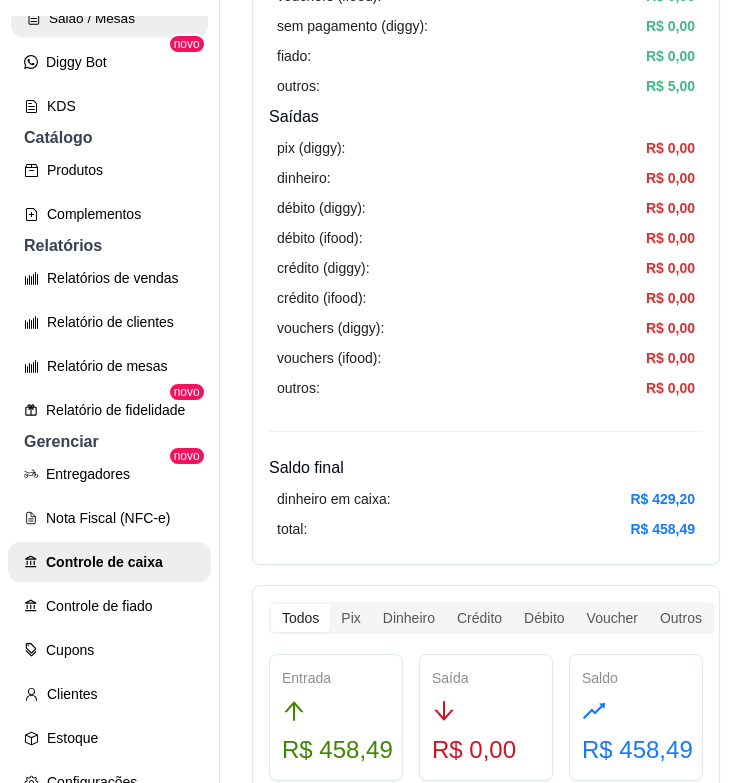 click on "Salão / Mesas" at bounding box center (109, 18) 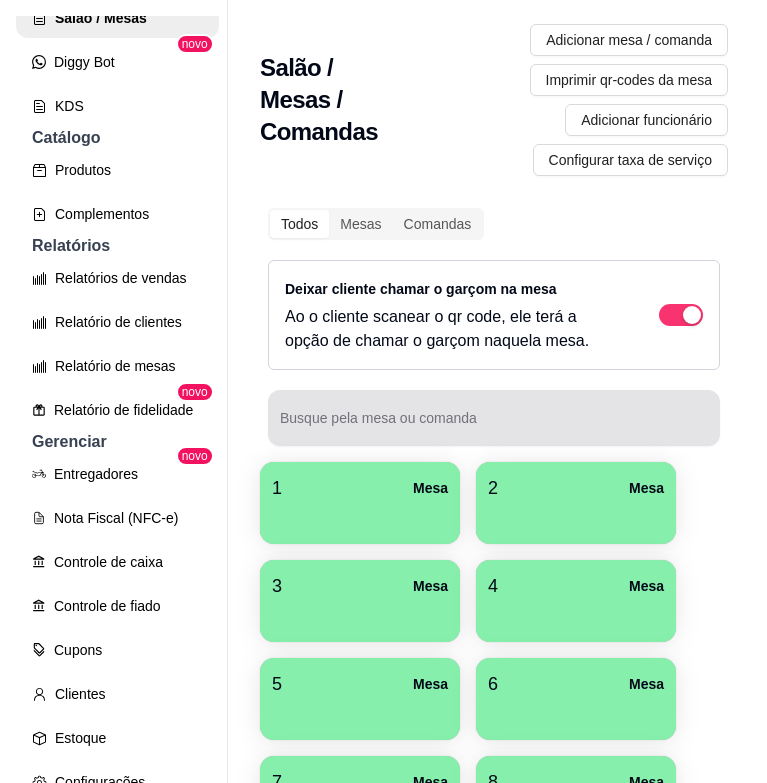 scroll, scrollTop: 248, scrollLeft: 0, axis: vertical 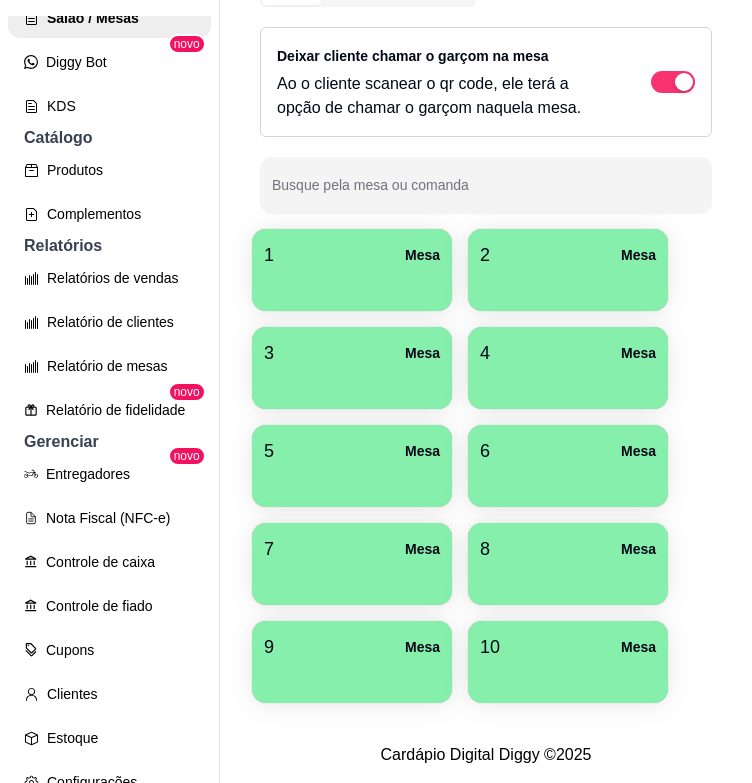 click on "10 Mesa" at bounding box center (568, 662) 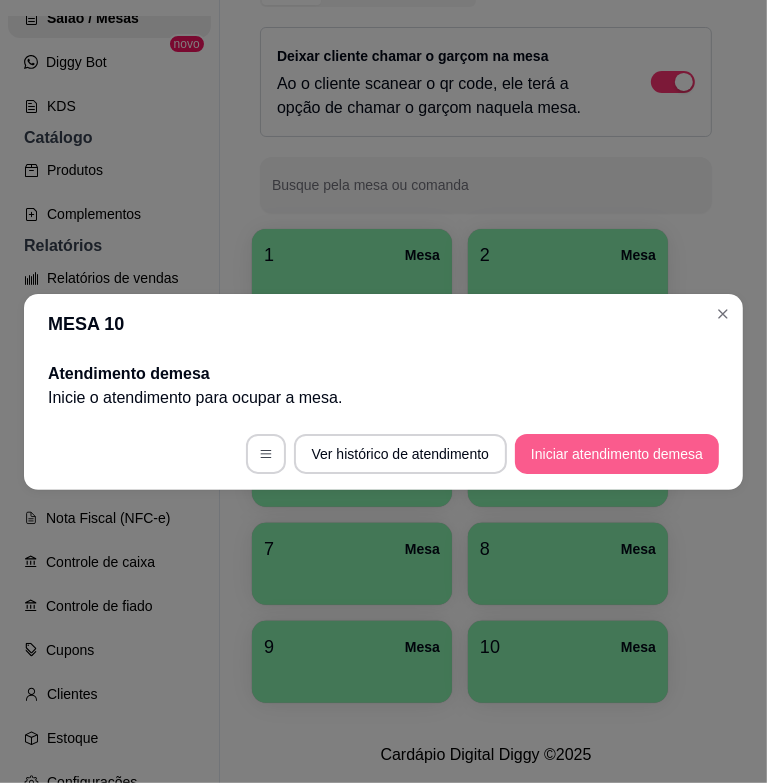 drag, startPoint x: 671, startPoint y: 475, endPoint x: 672, endPoint y: 458, distance: 17.029387 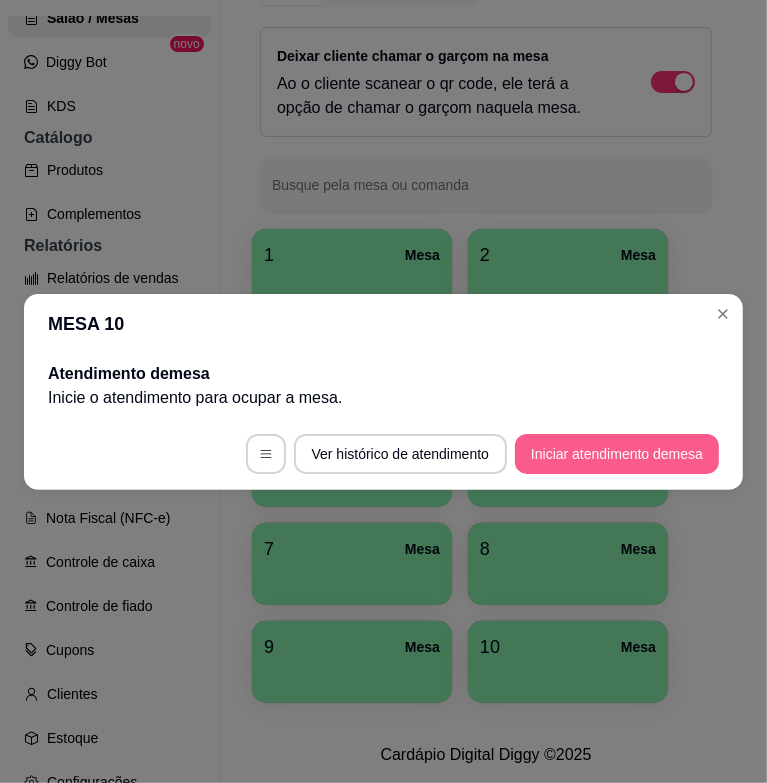 click on "Iniciar atendimento de  mesa" at bounding box center [617, 454] 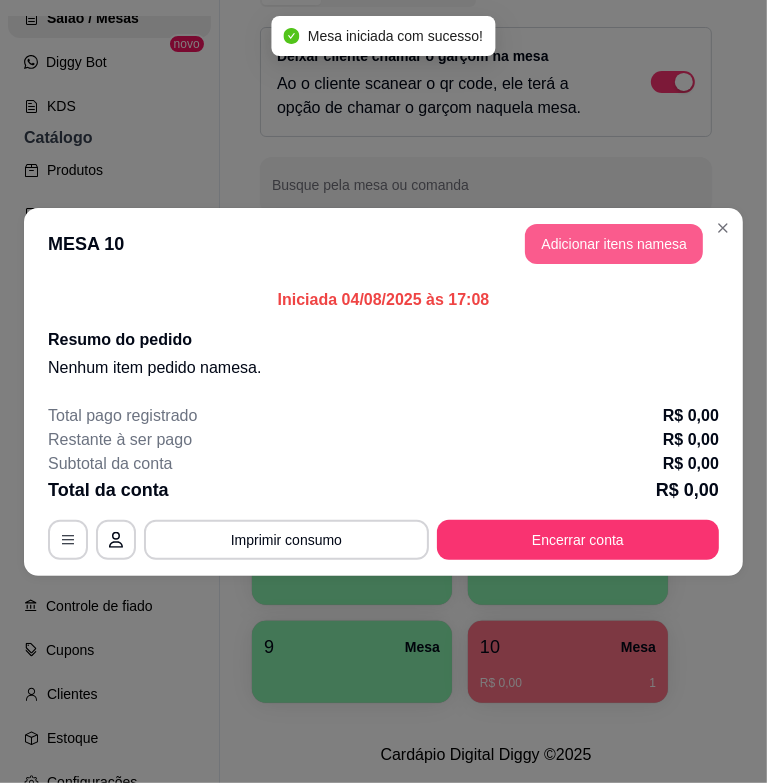 click on "MESA 10 Adicionar itens na  mesa" at bounding box center [383, 244] 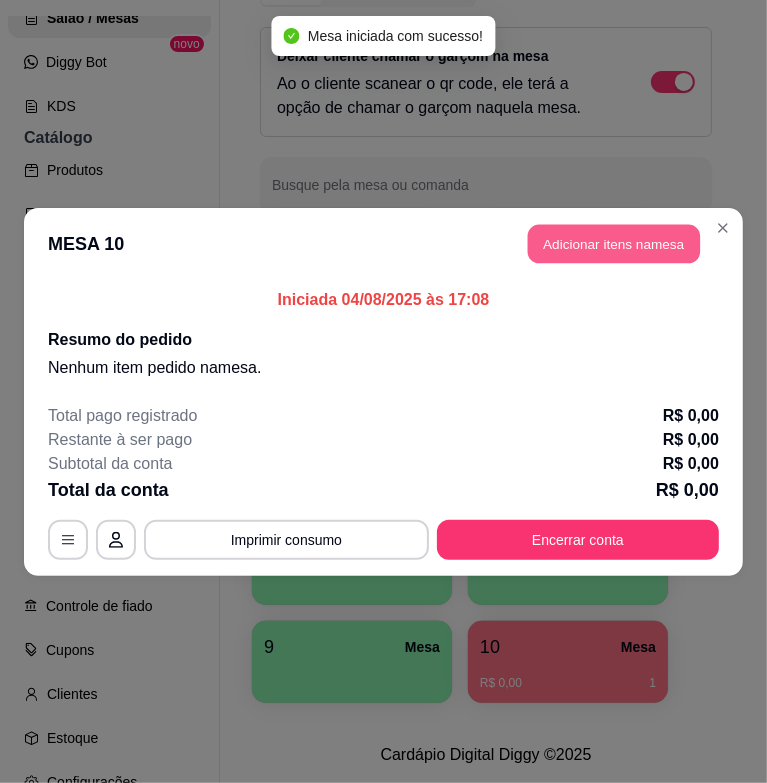 click on "Adicionar itens na  mesa" at bounding box center (614, 243) 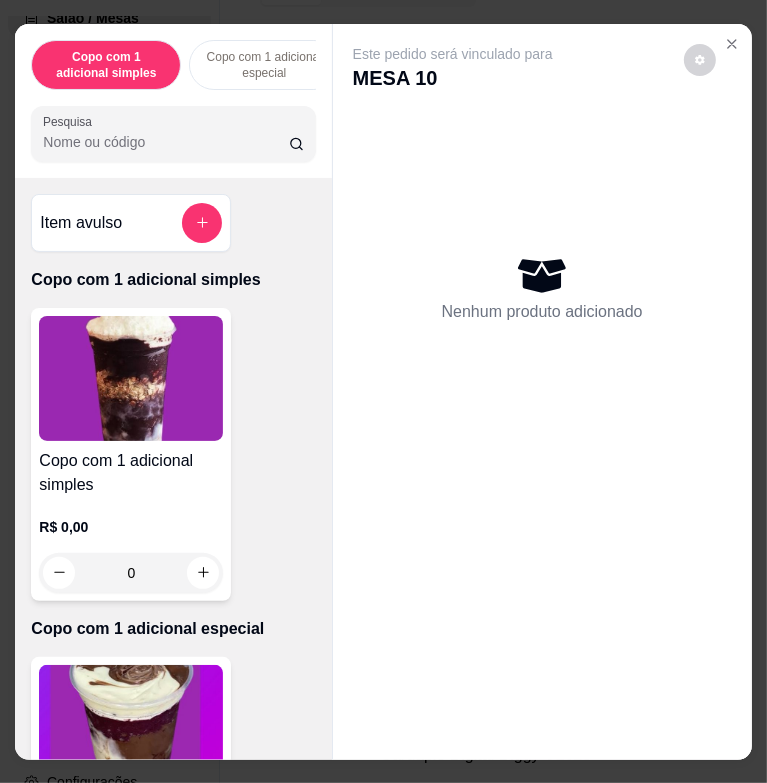click on "Pesquisa" at bounding box center [165, 142] 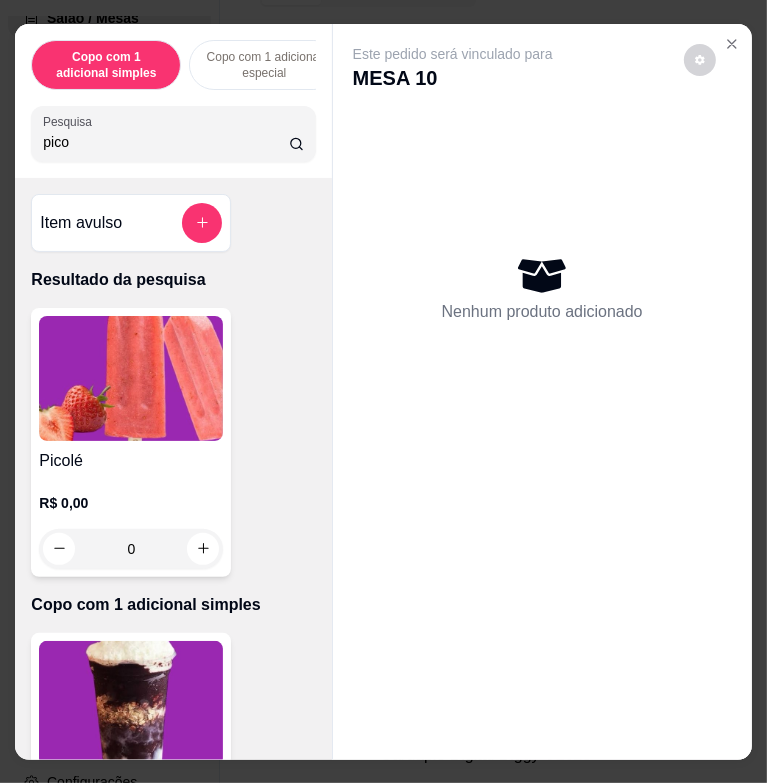 type on "pico" 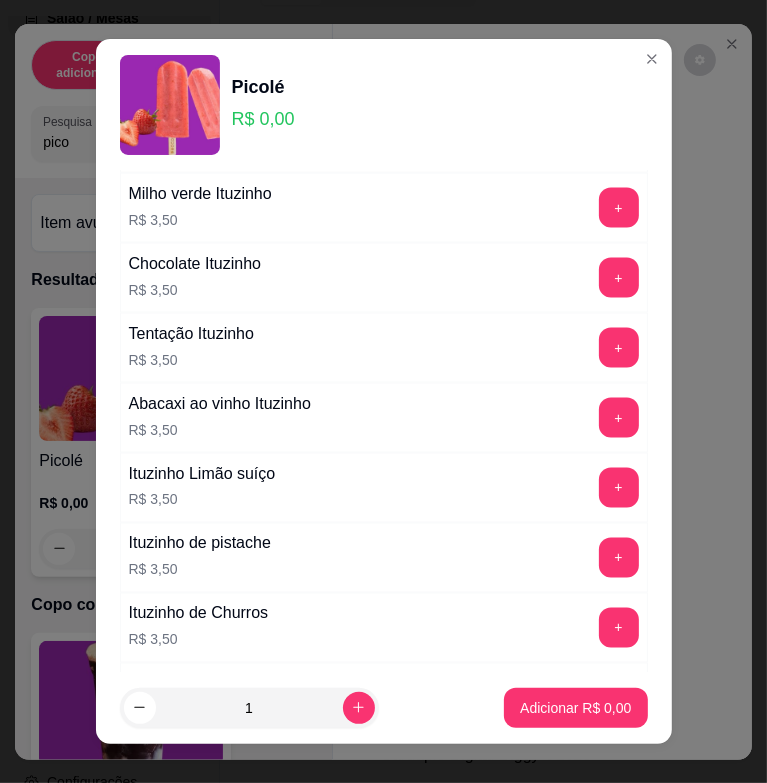 scroll, scrollTop: 1500, scrollLeft: 0, axis: vertical 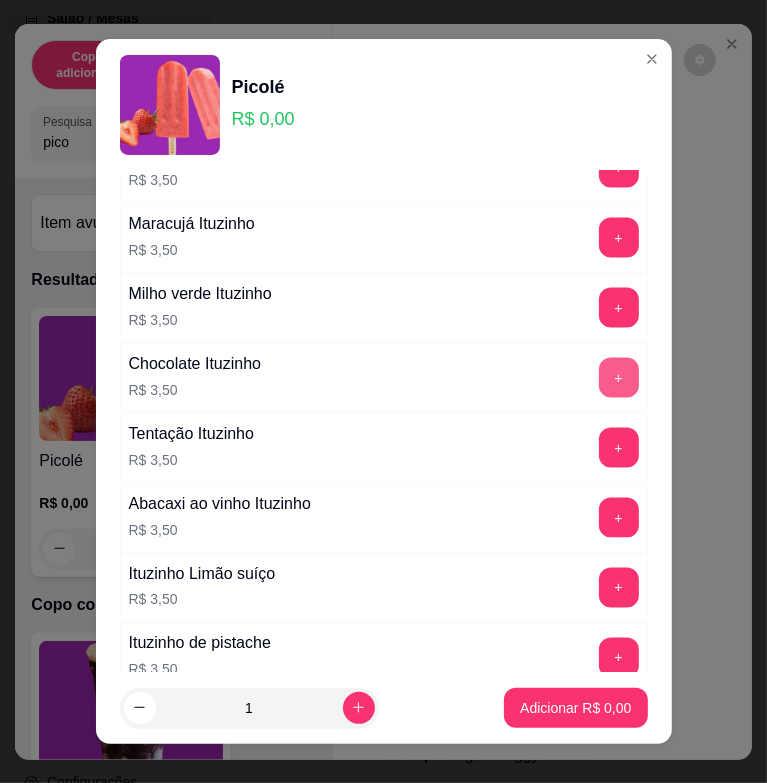 click on "+" at bounding box center [619, 378] 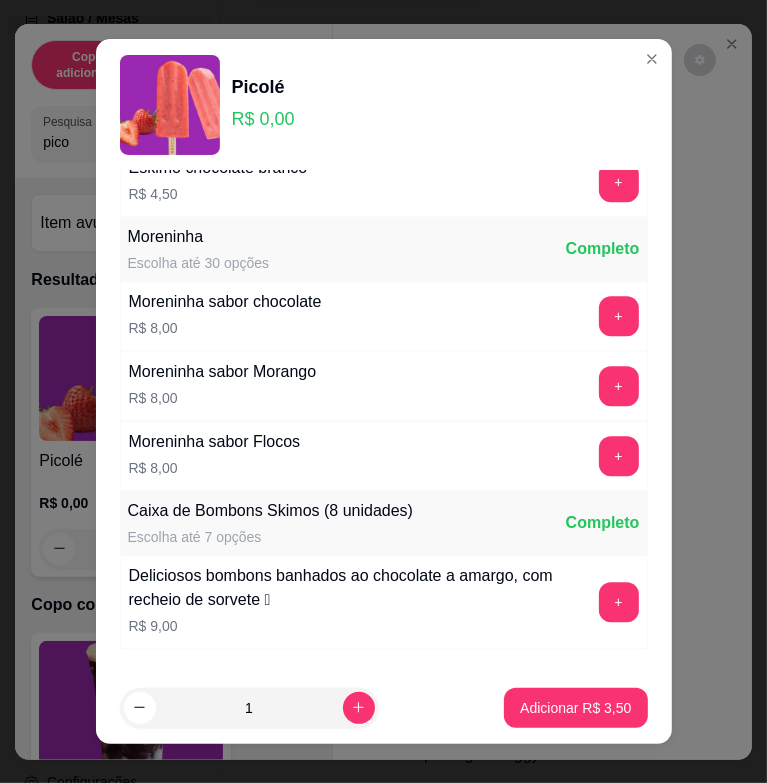 scroll, scrollTop: 2711, scrollLeft: 0, axis: vertical 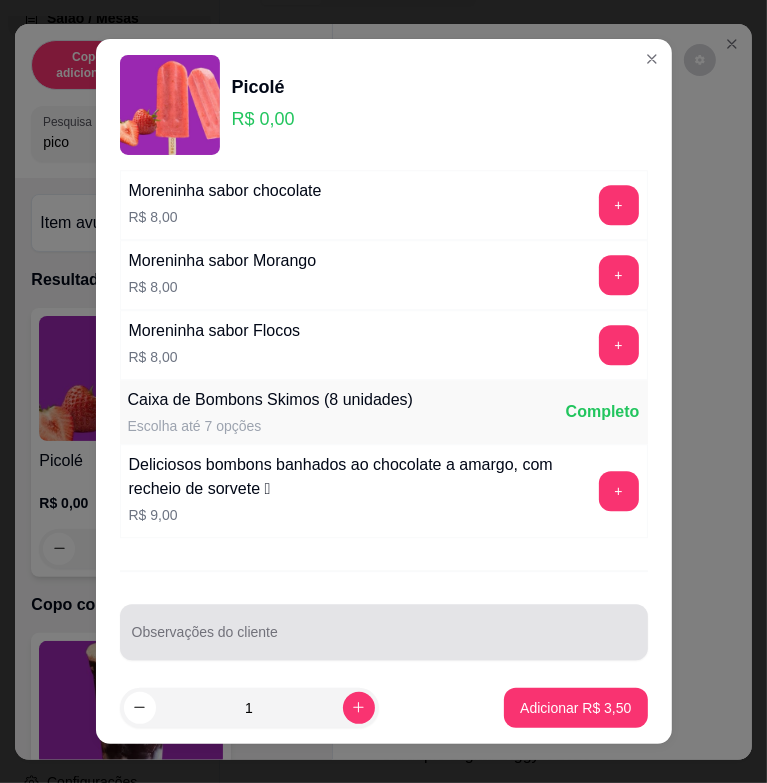 click on "Observações do cliente" at bounding box center (384, 640) 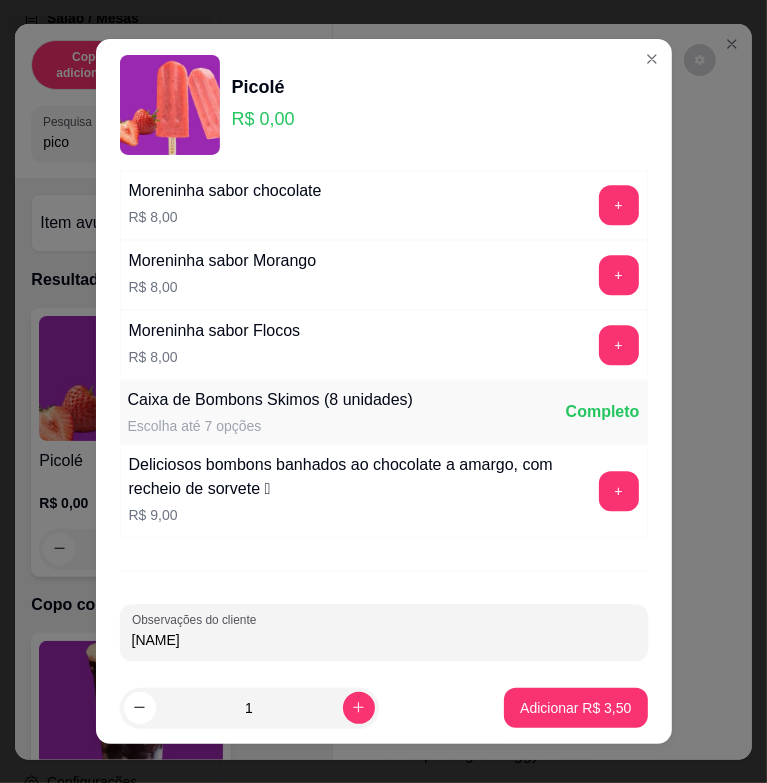 type on "[NAME]" 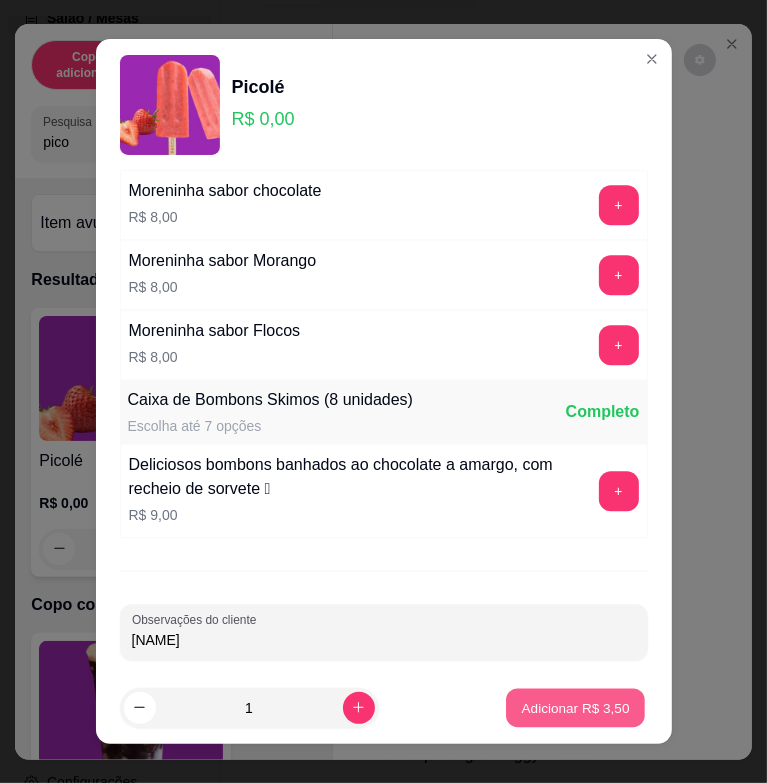 click on "Adicionar   R$ 3,50" at bounding box center [575, 707] 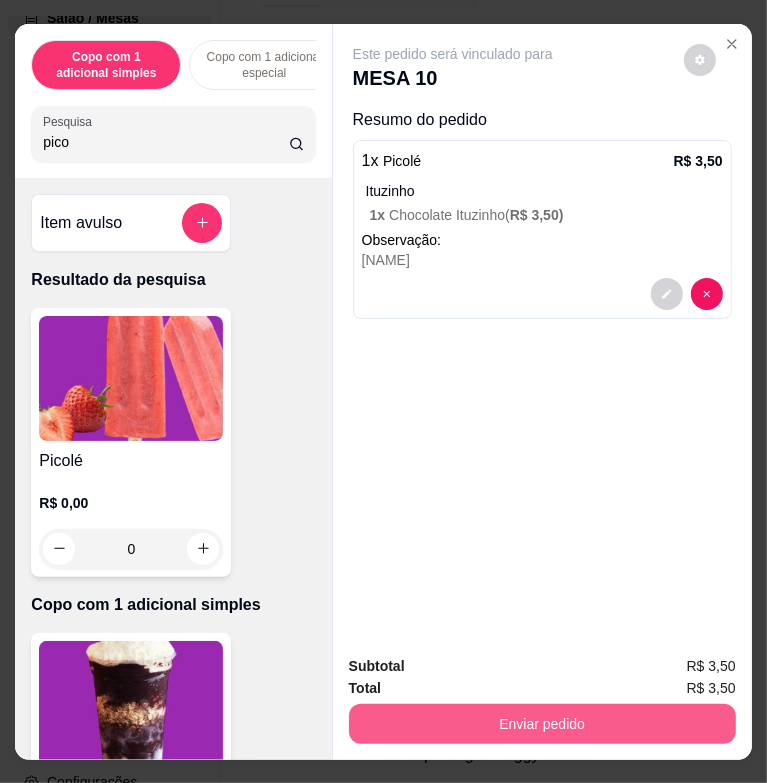click on "Subtotal R$ 3,50 Total R$ 3,50 Enviar pedido" at bounding box center (542, 699) 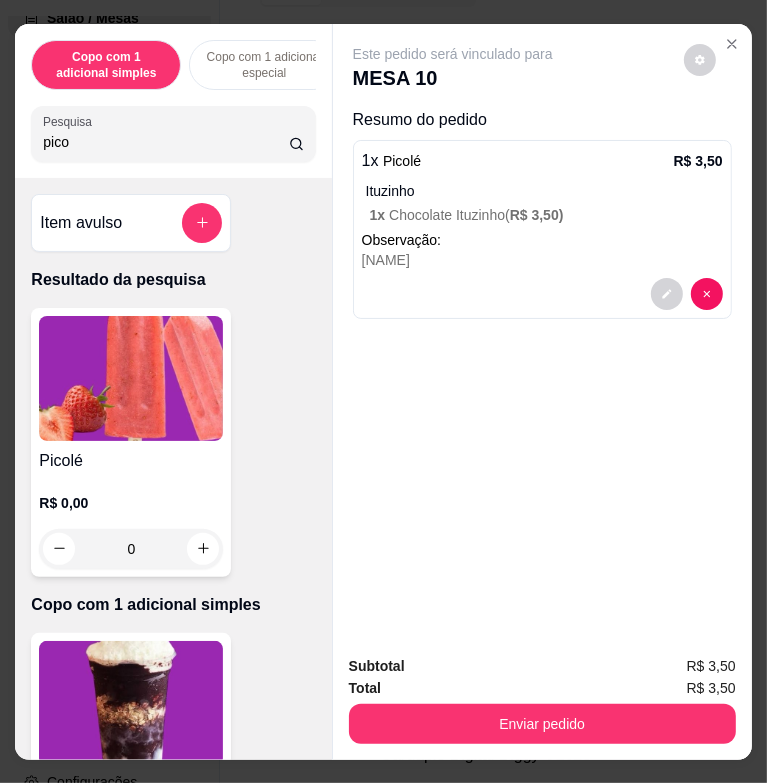 click on "Subtotal R$ 3,50 Total R$ 3,50 Enviar pedido" at bounding box center [542, 699] 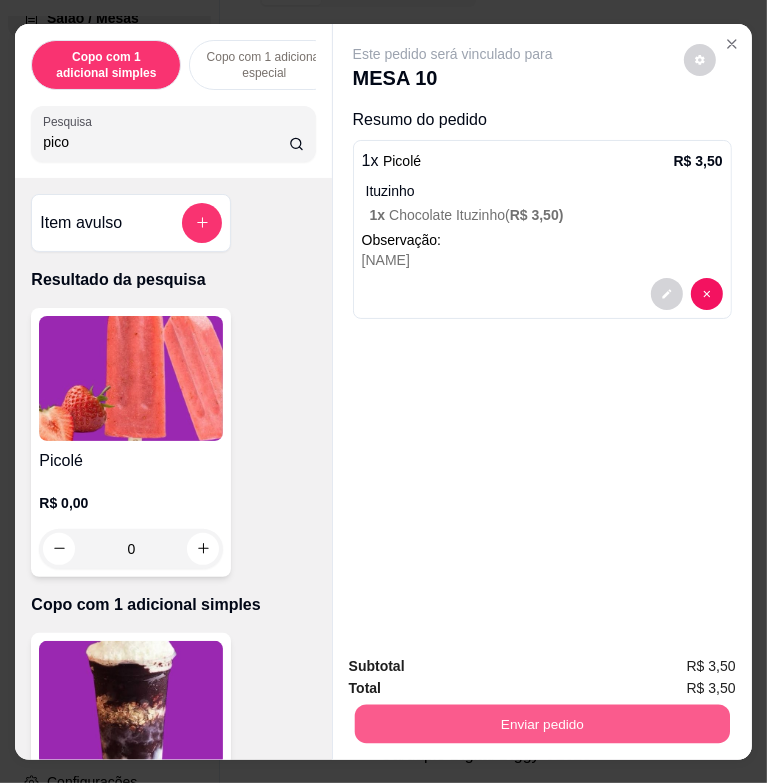 click on "Enviar pedido" at bounding box center [541, 723] 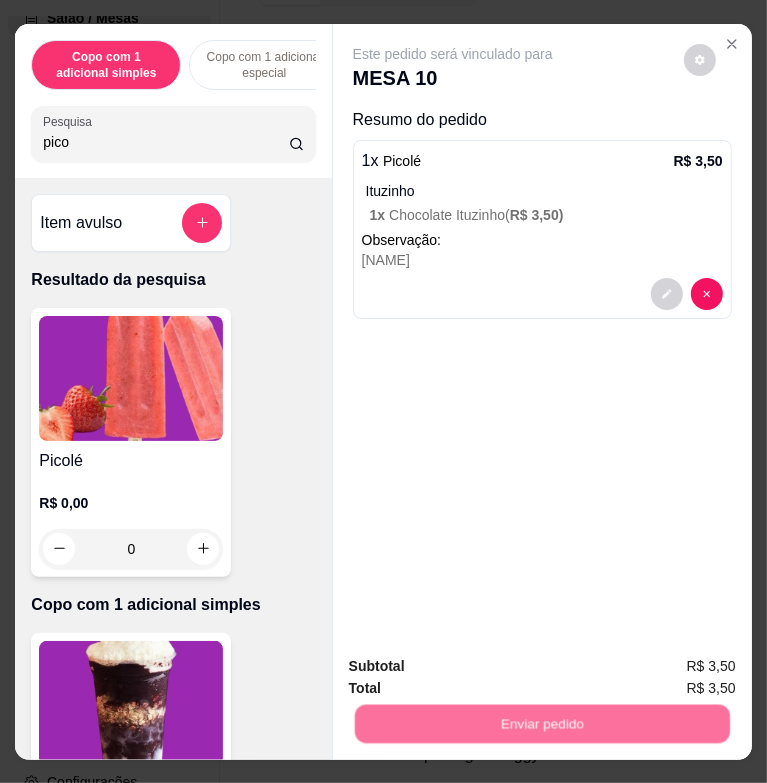 click on "Não registrar e enviar pedido" at bounding box center [472, 667] 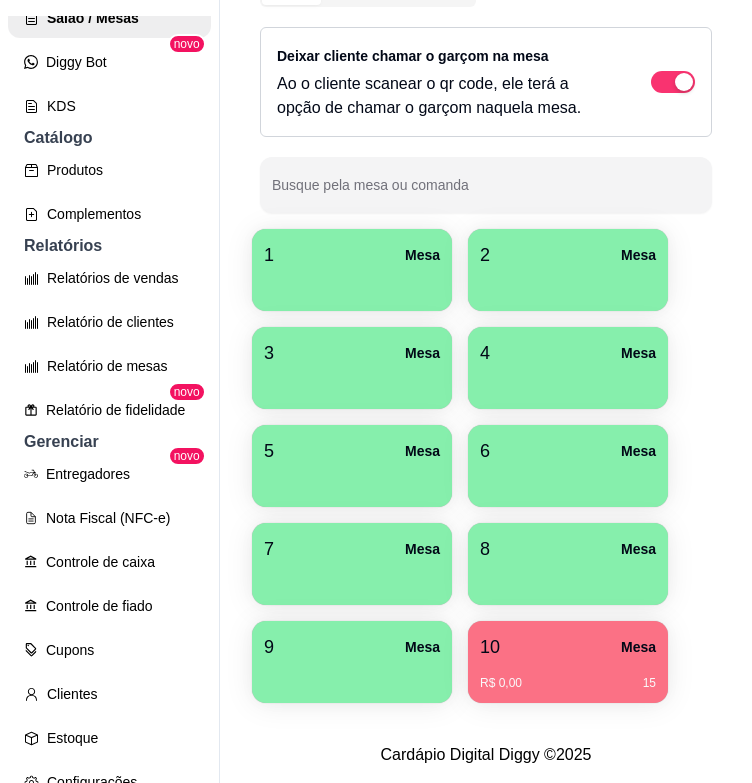 click on "1 Mesa" at bounding box center (352, 255) 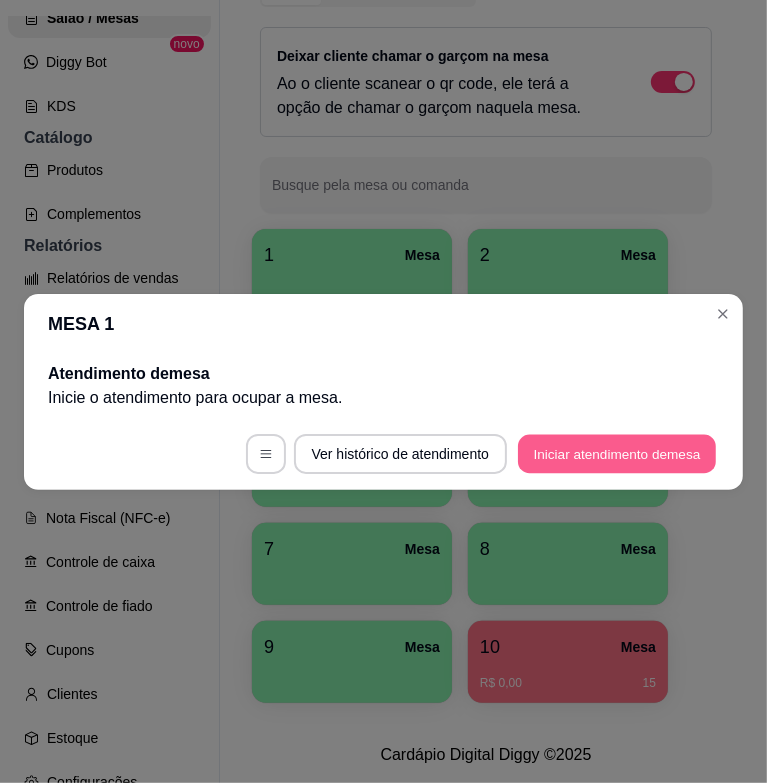 click on "Iniciar atendimento de  mesa" at bounding box center [617, 453] 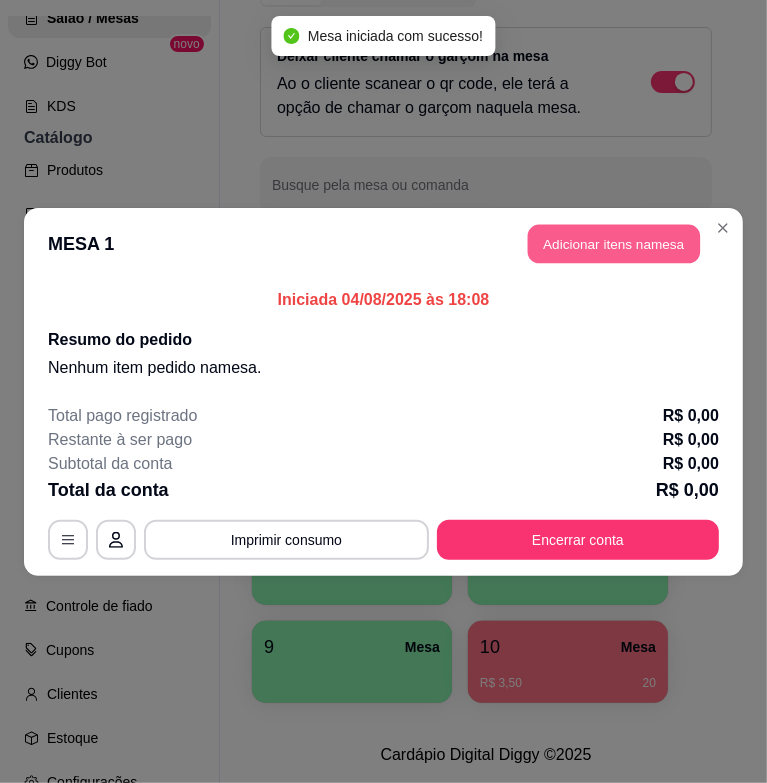 click on "Adicionar itens na  mesa" at bounding box center [614, 243] 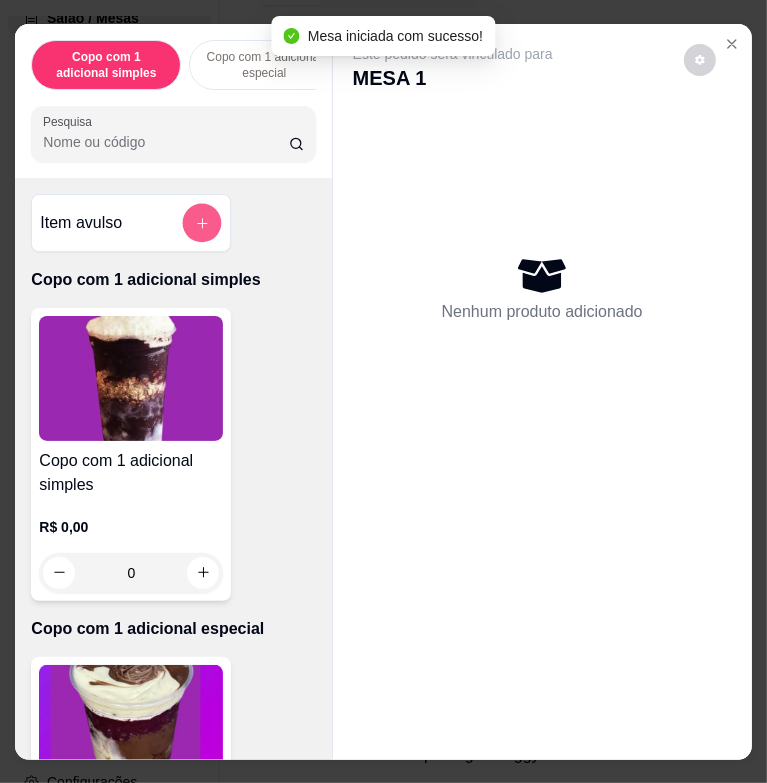 click at bounding box center [202, 222] 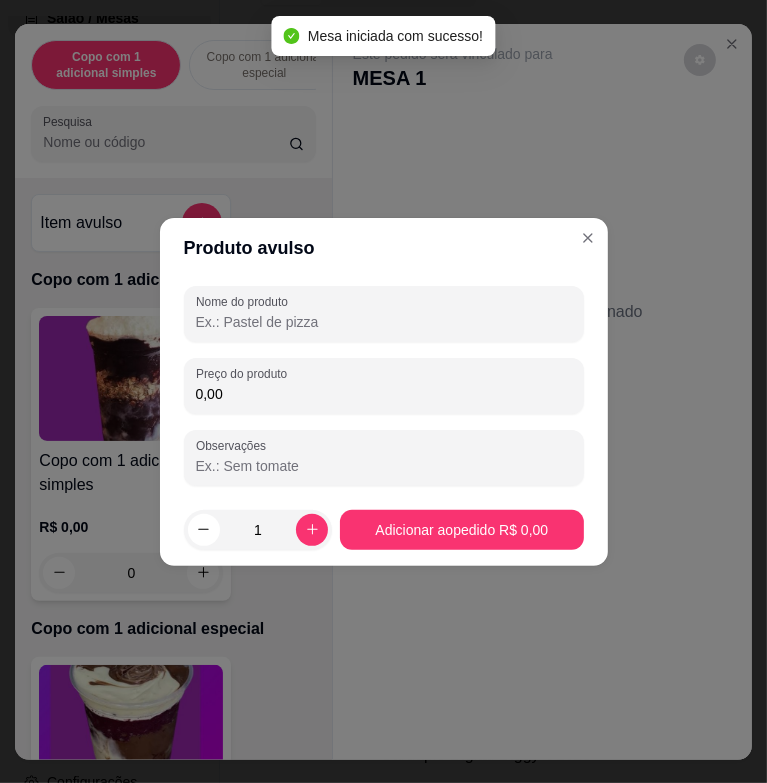 drag, startPoint x: 324, startPoint y: 319, endPoint x: 333, endPoint y: 307, distance: 15 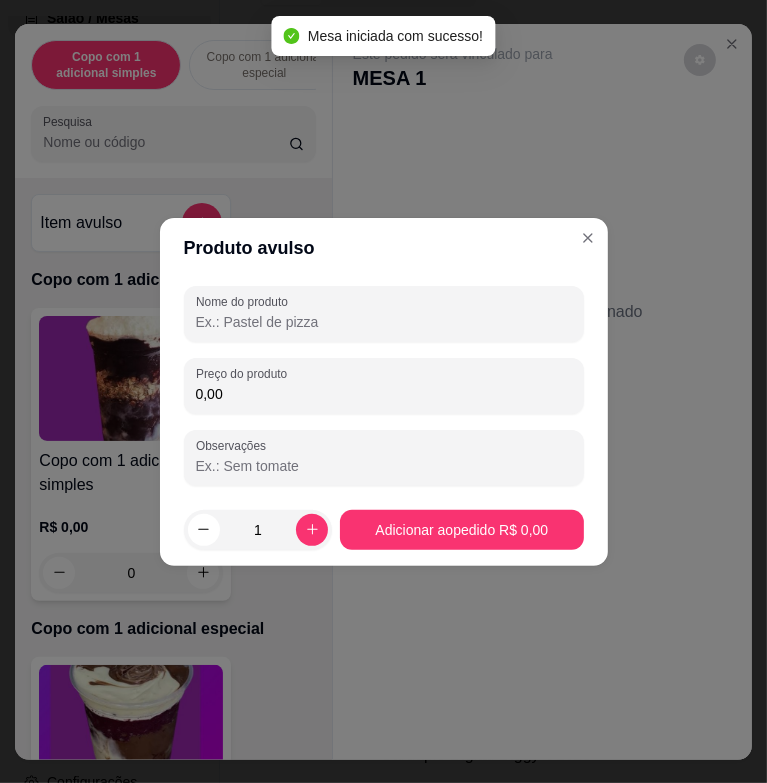 click on "Nome do produto" at bounding box center (384, 322) 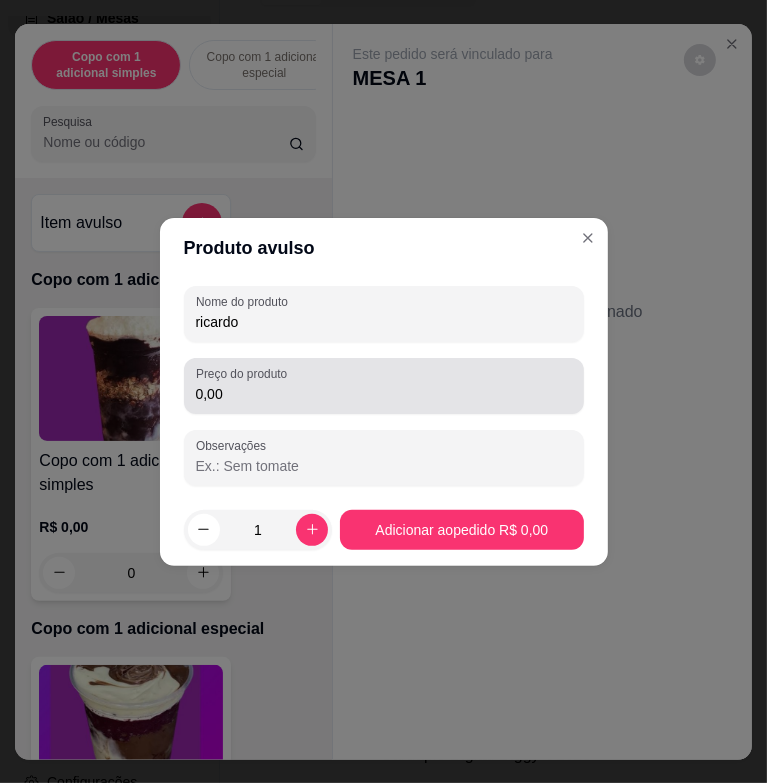 type on "ricardo" 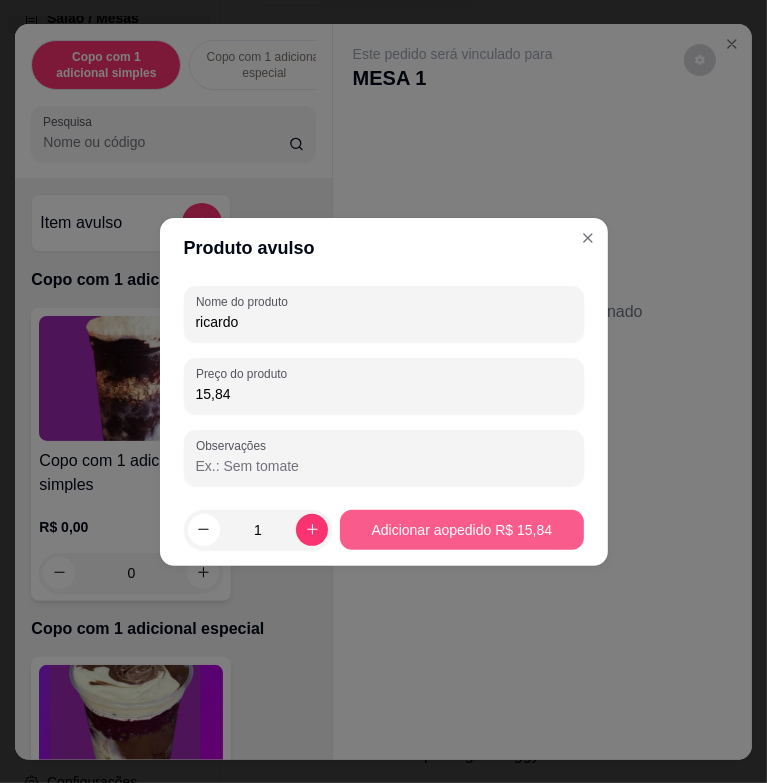 type on "15,84" 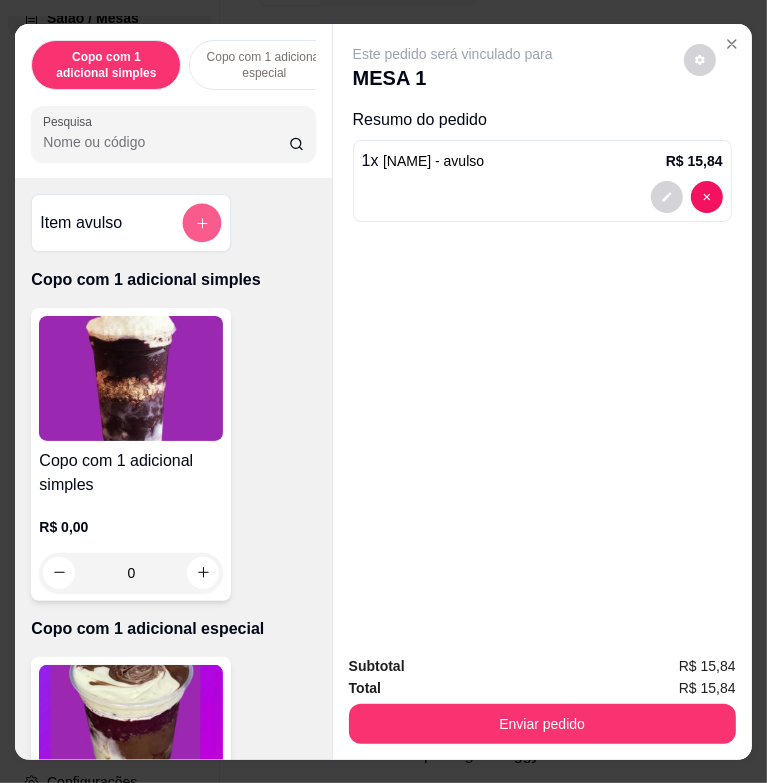 click at bounding box center (202, 222) 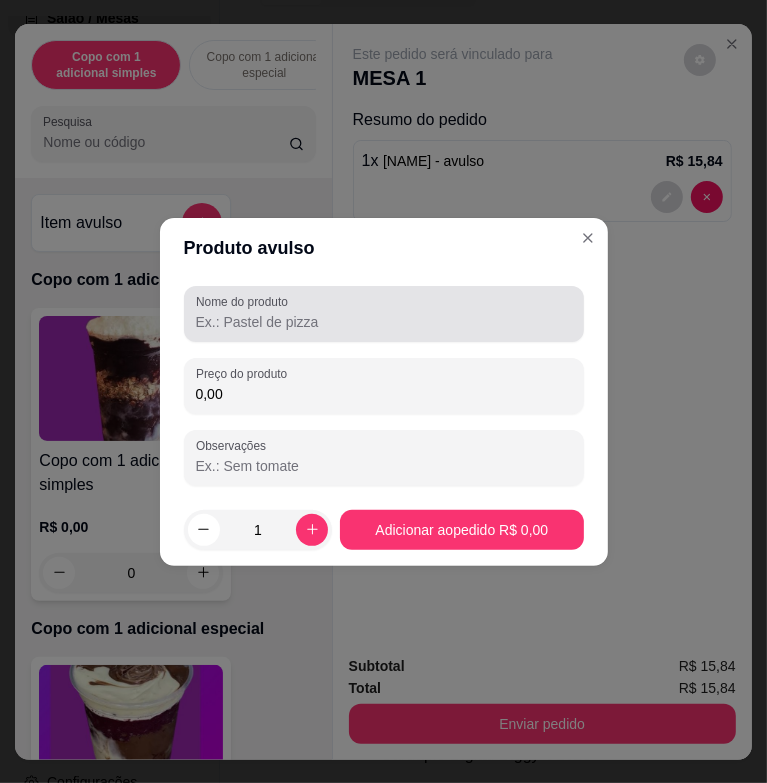 click on "Nome do produto" at bounding box center [384, 322] 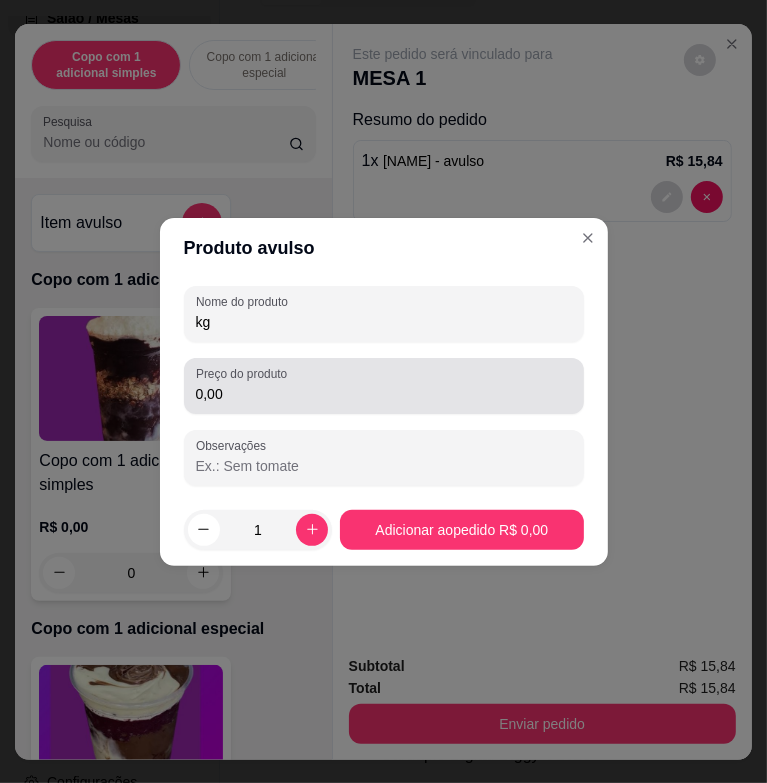 type on "kg" 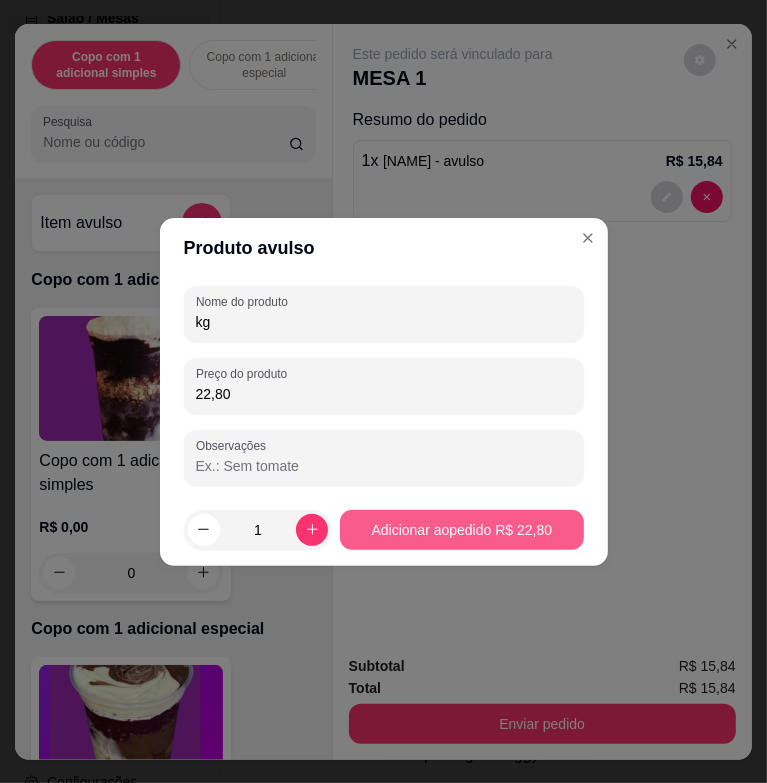type on "22,80" 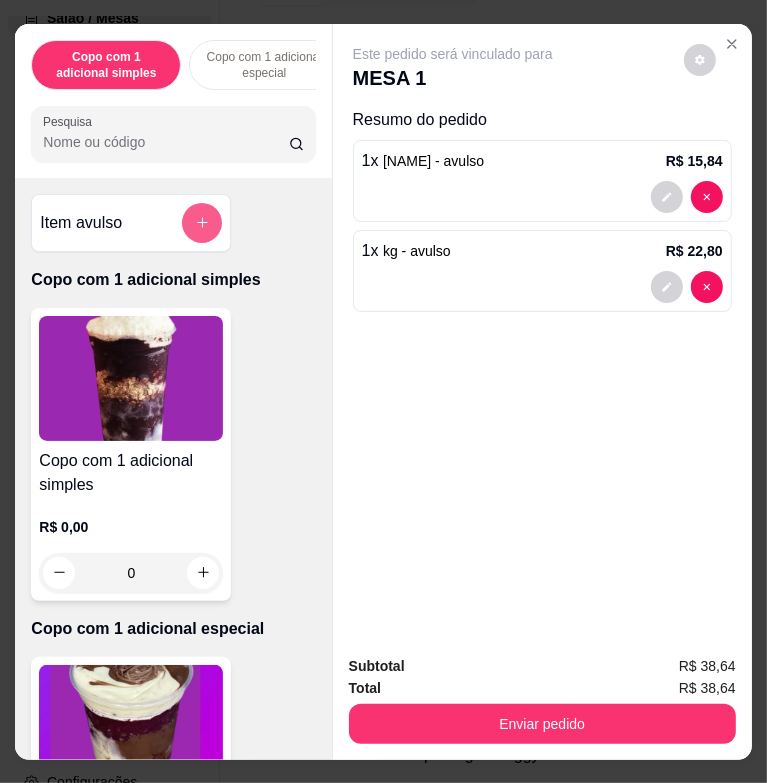 click at bounding box center (202, 223) 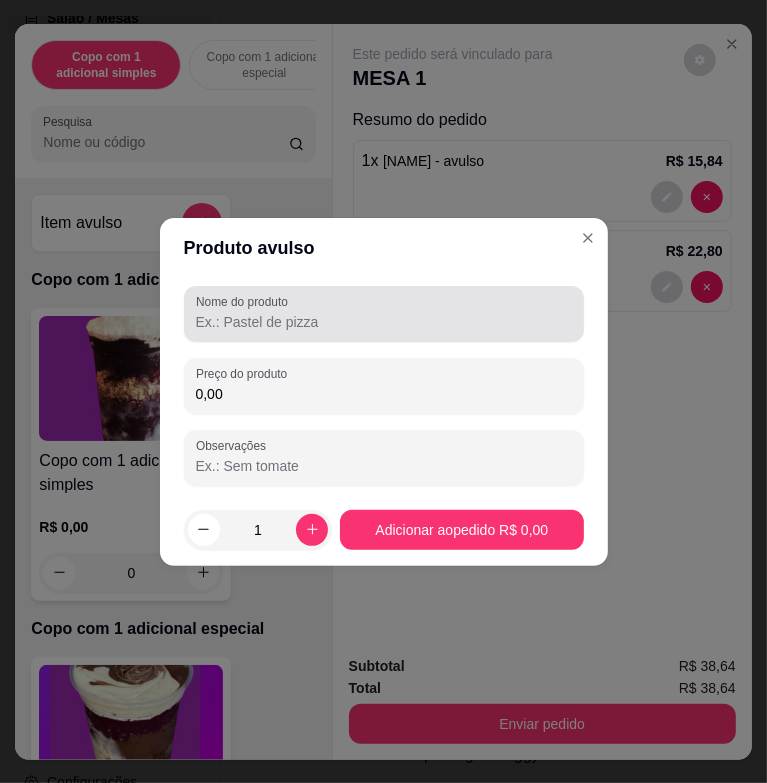 click at bounding box center [384, 314] 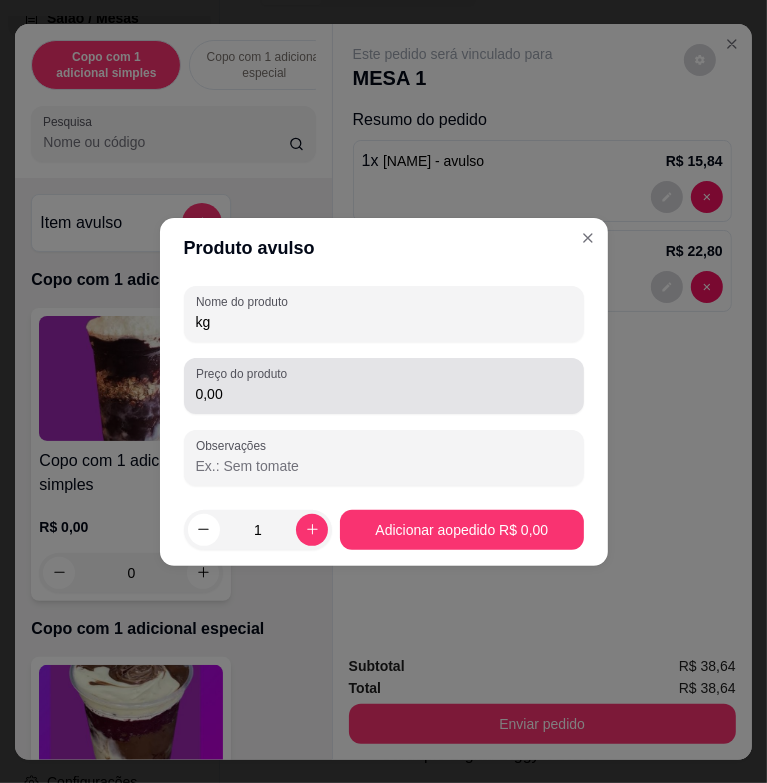 type on "kg" 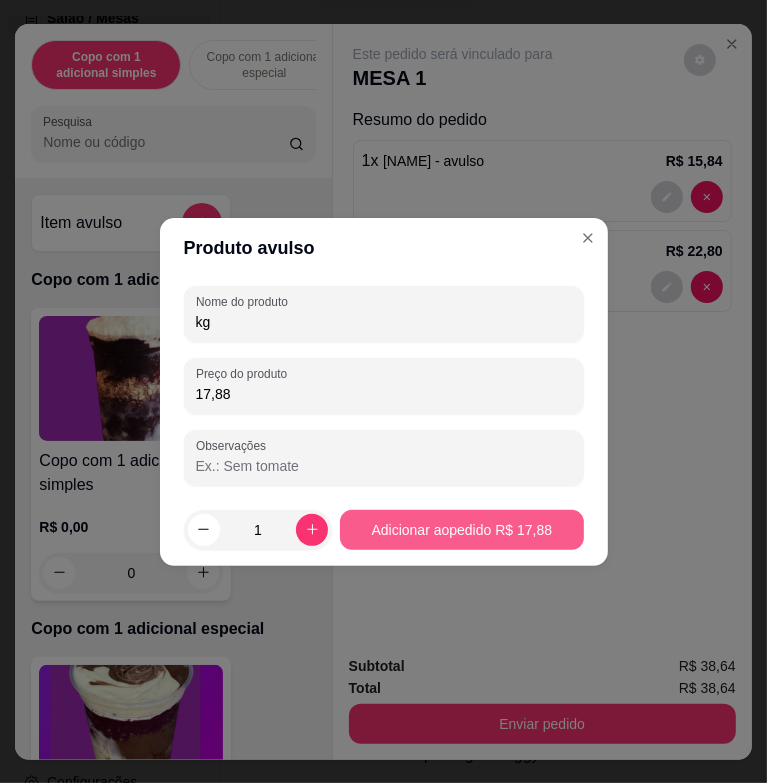 type on "17,88" 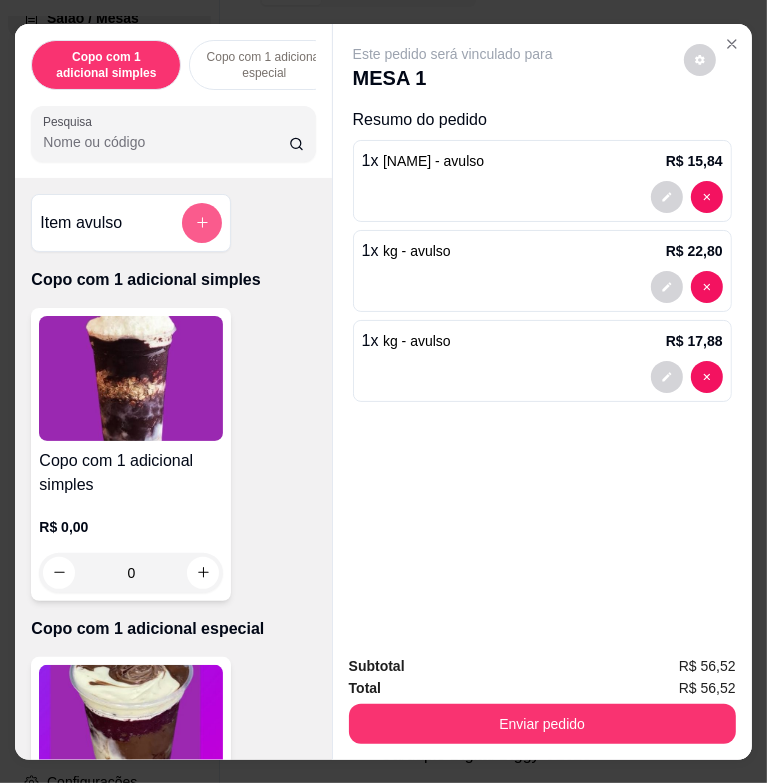 click 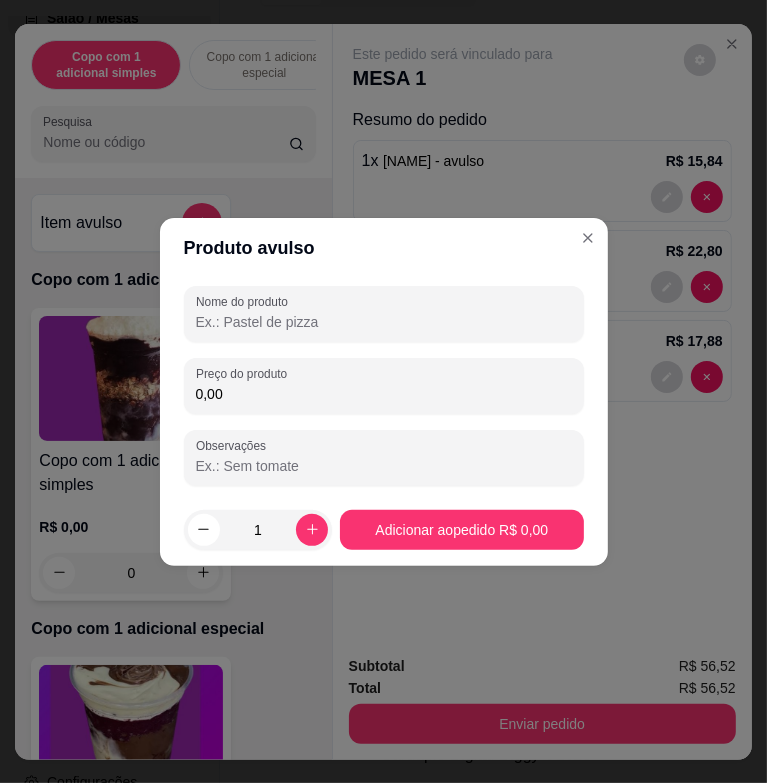 click on "Nome do produto" at bounding box center [384, 322] 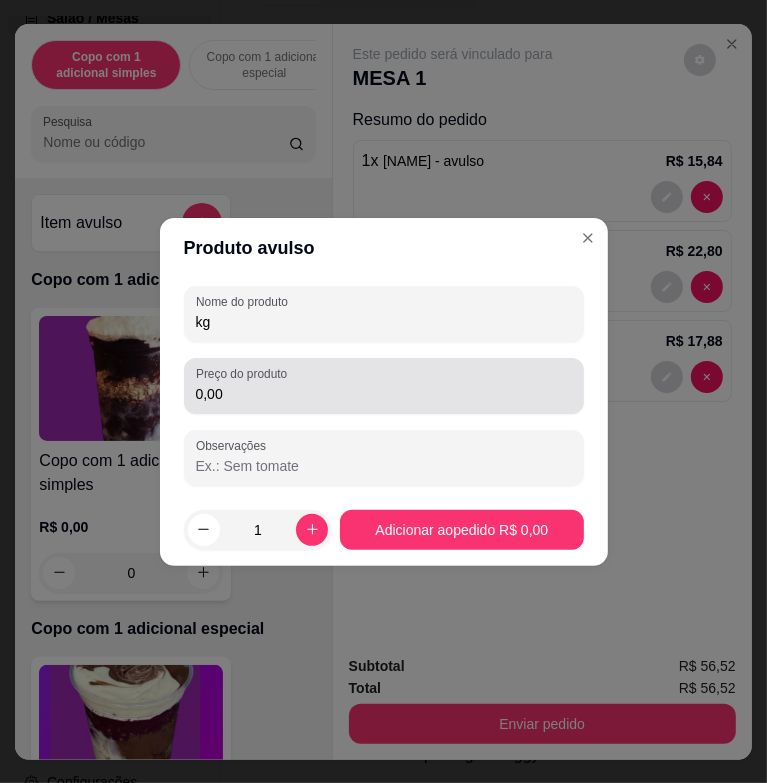 type on "kg" 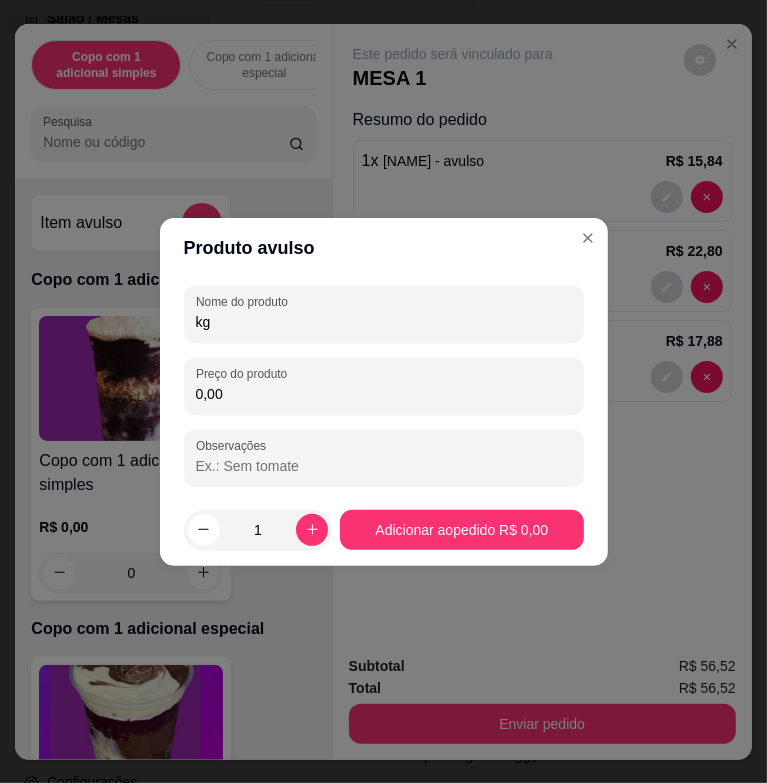 click on "0,00" at bounding box center (384, 394) 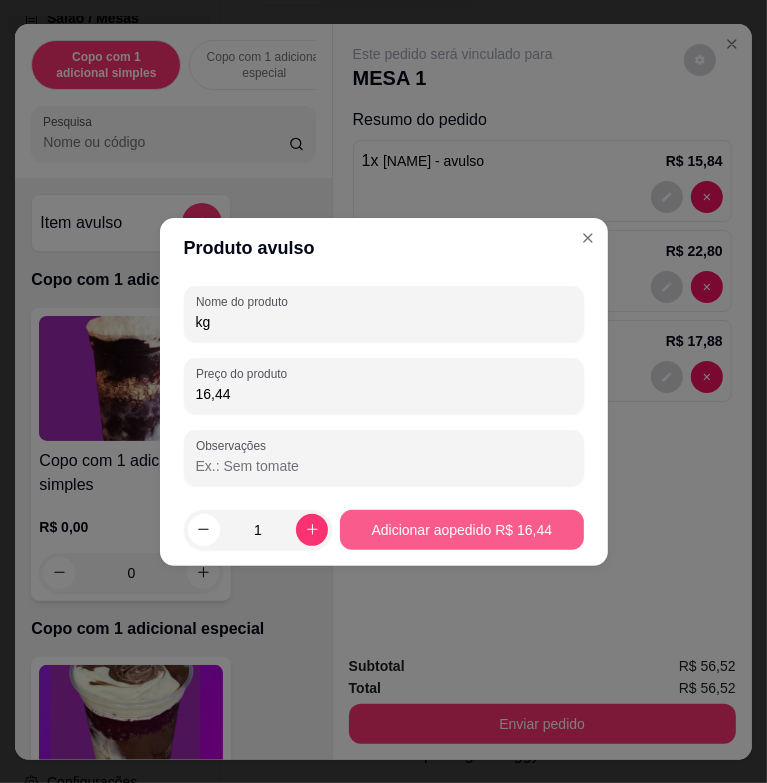 type on "16,44" 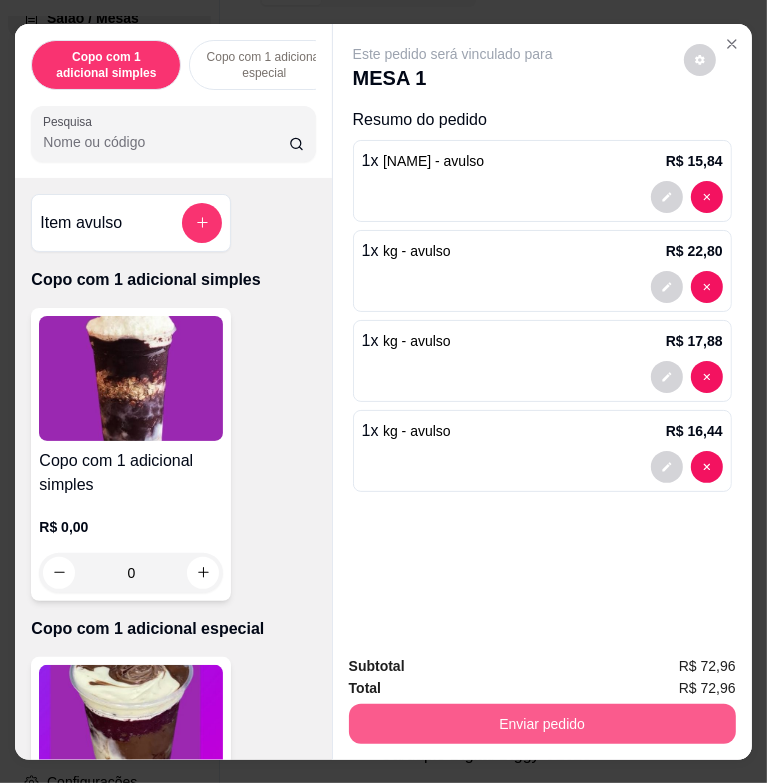 click on "Enviar pedido" at bounding box center (542, 724) 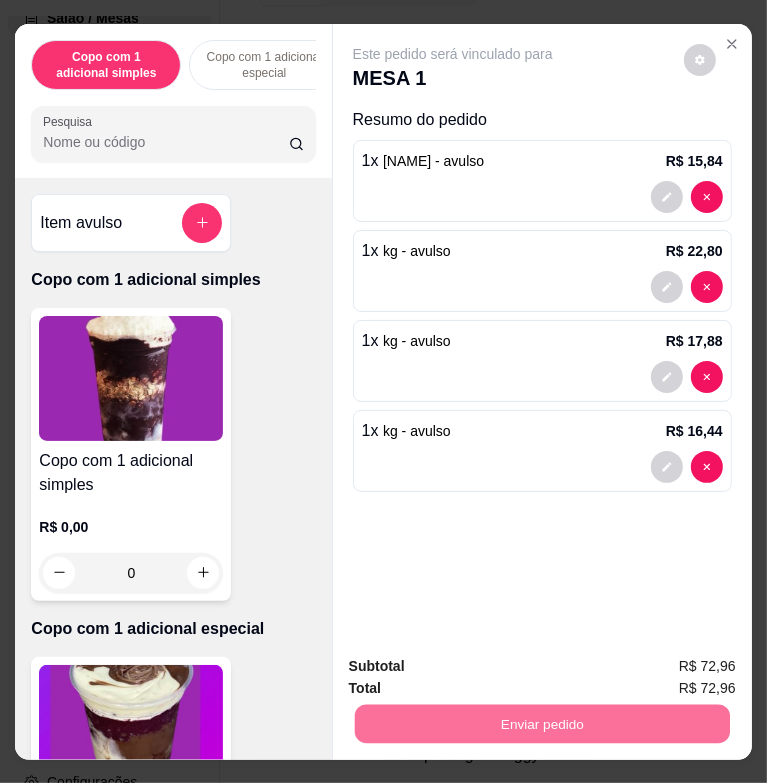 click on "Não registrar e enviar pedido" at bounding box center (473, 666) 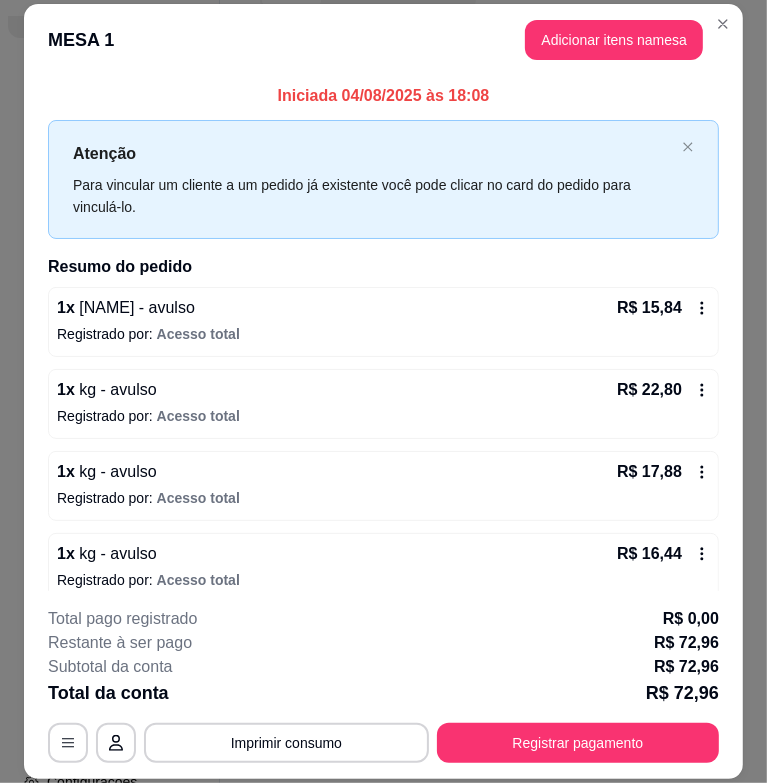 click on "MESA 1 Adicionar itens na  mesa" at bounding box center [383, 40] 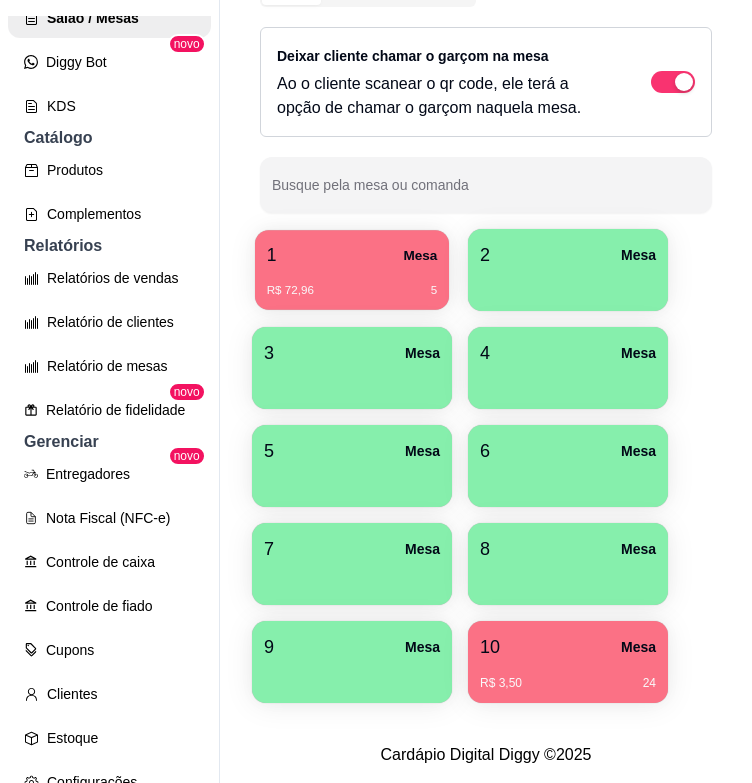 click on "R$ 72,96 5" at bounding box center (352, 291) 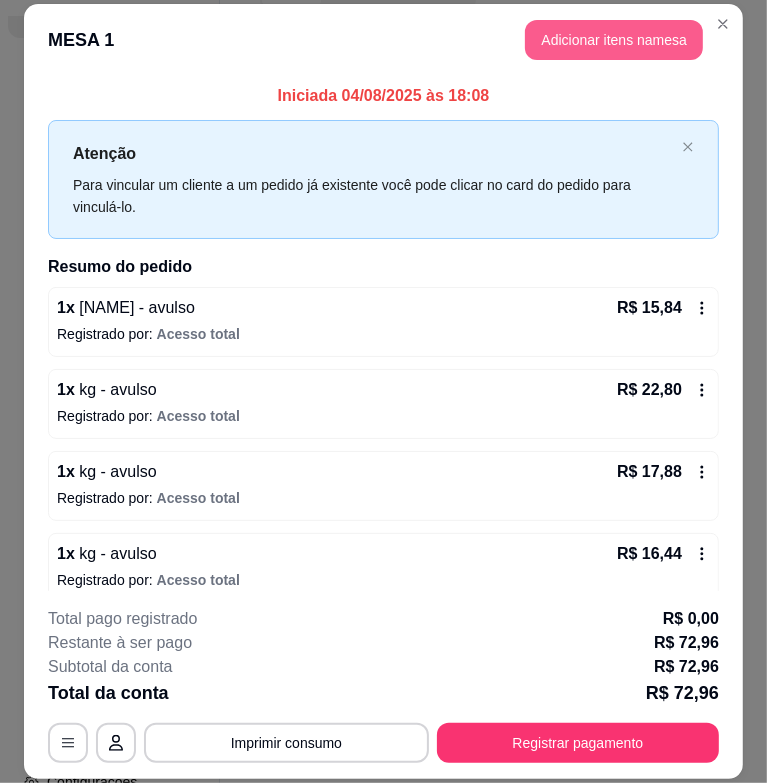 click on "Adicionar itens na  mesa" at bounding box center [614, 40] 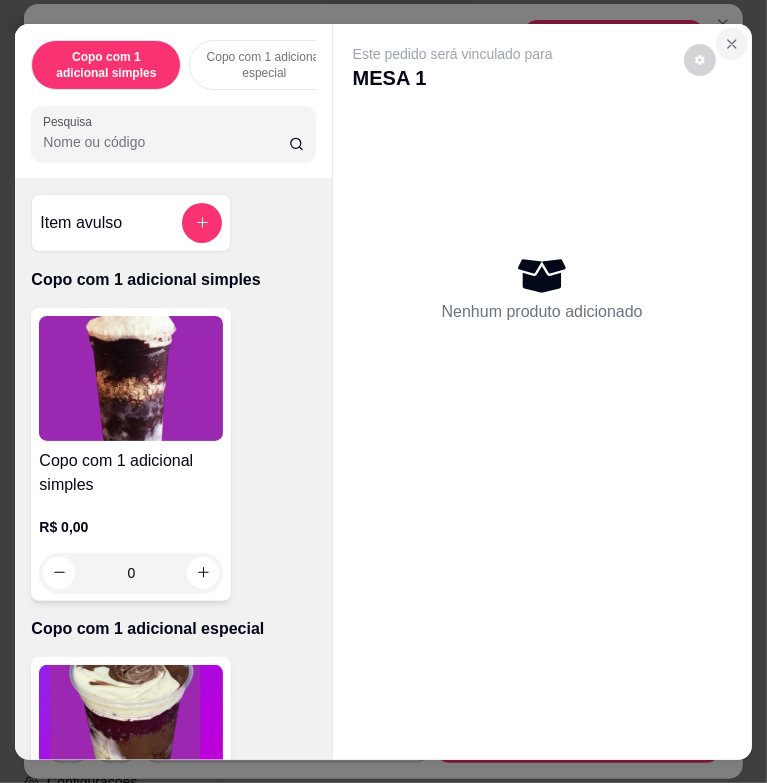 click 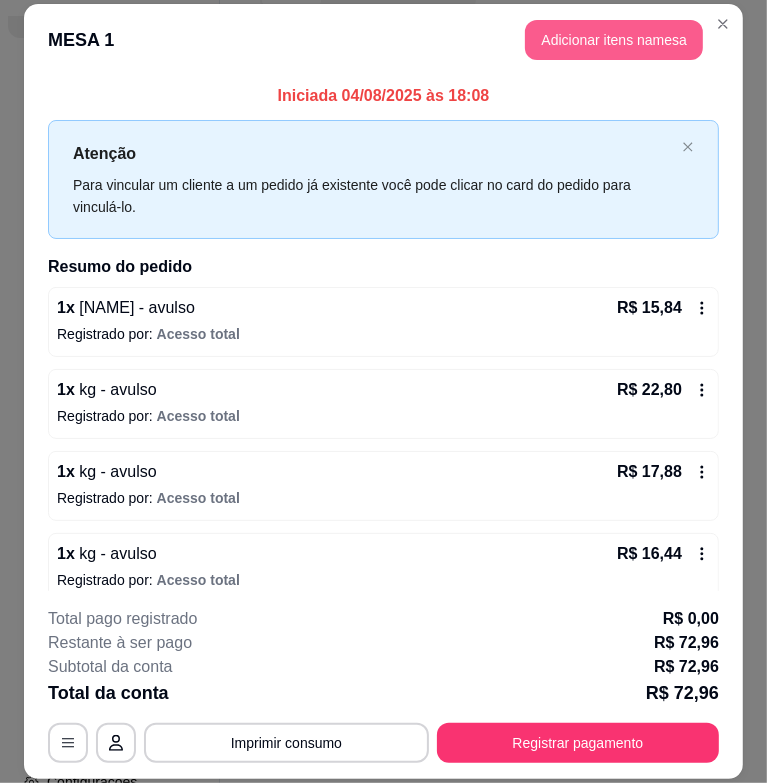 click on "Adicionar itens na  mesa" at bounding box center (614, 40) 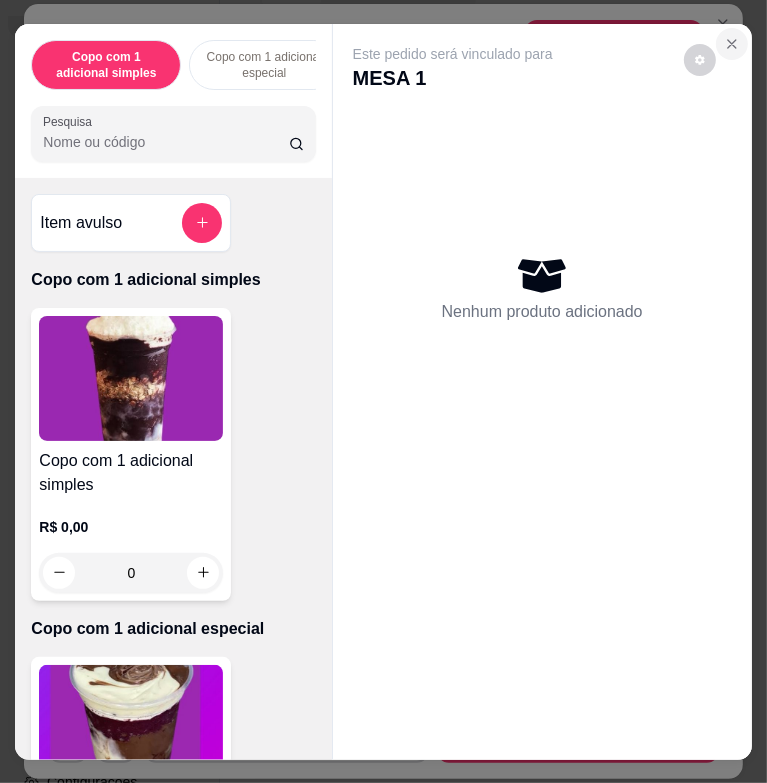 click 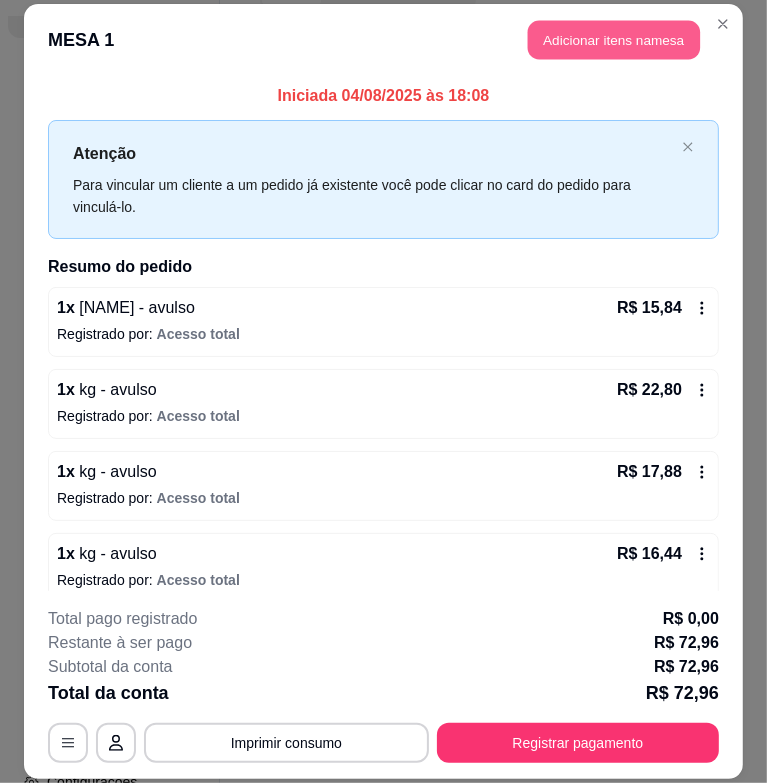 click on "Adicionar itens na  mesa" at bounding box center [614, 40] 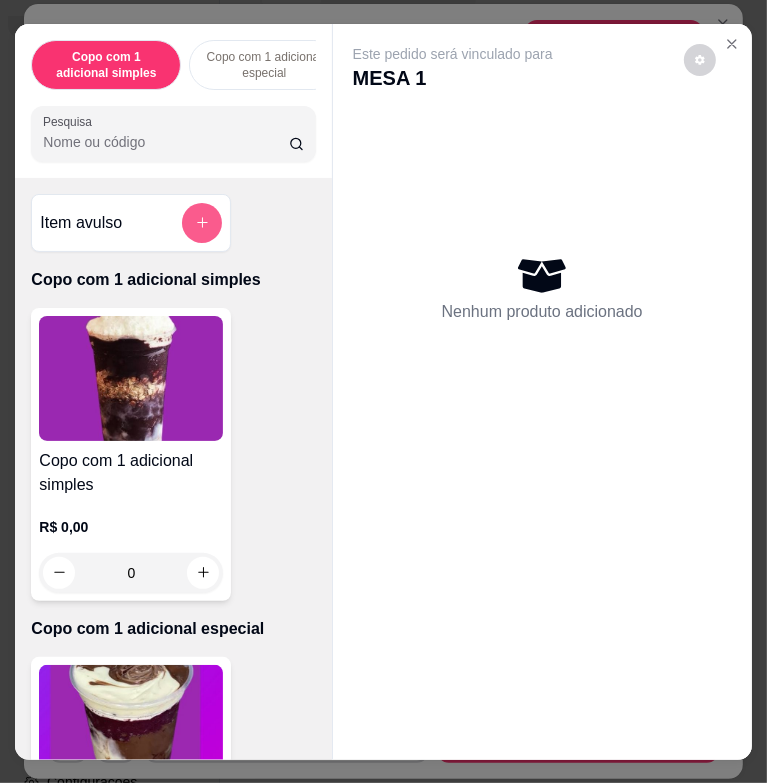click at bounding box center [202, 223] 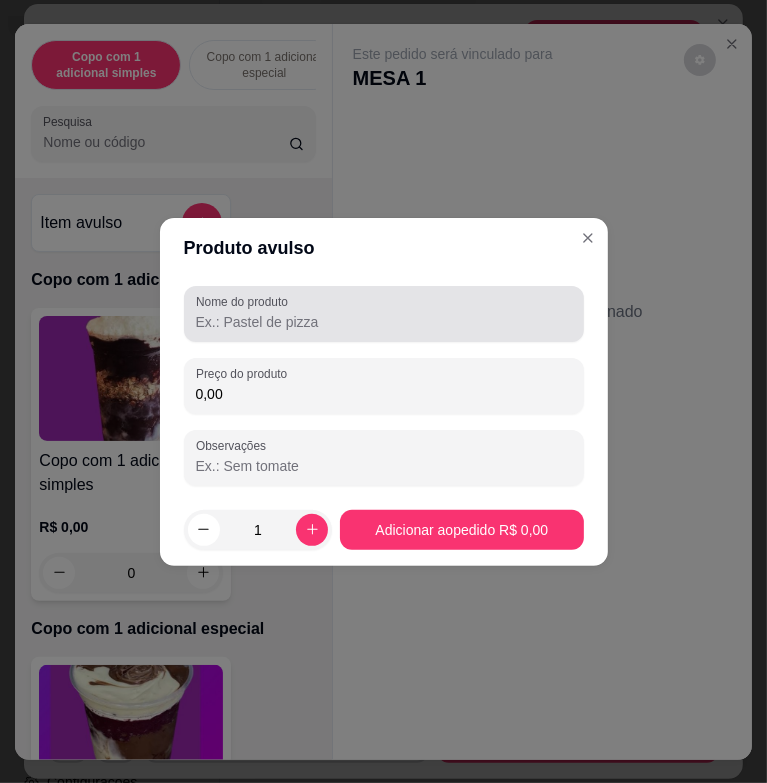 click on "Nome do produto" at bounding box center [384, 322] 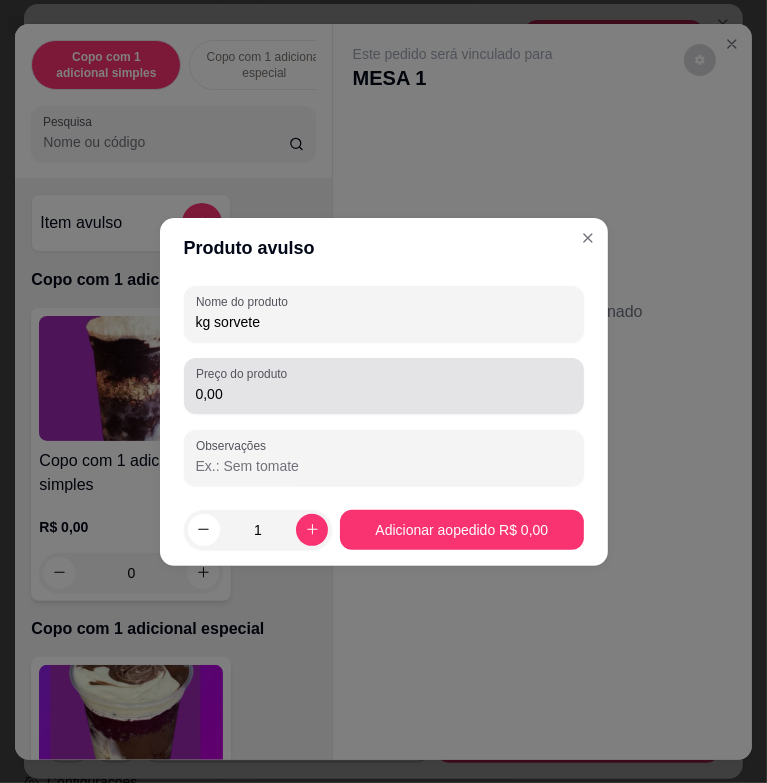 type on "kg sorvete" 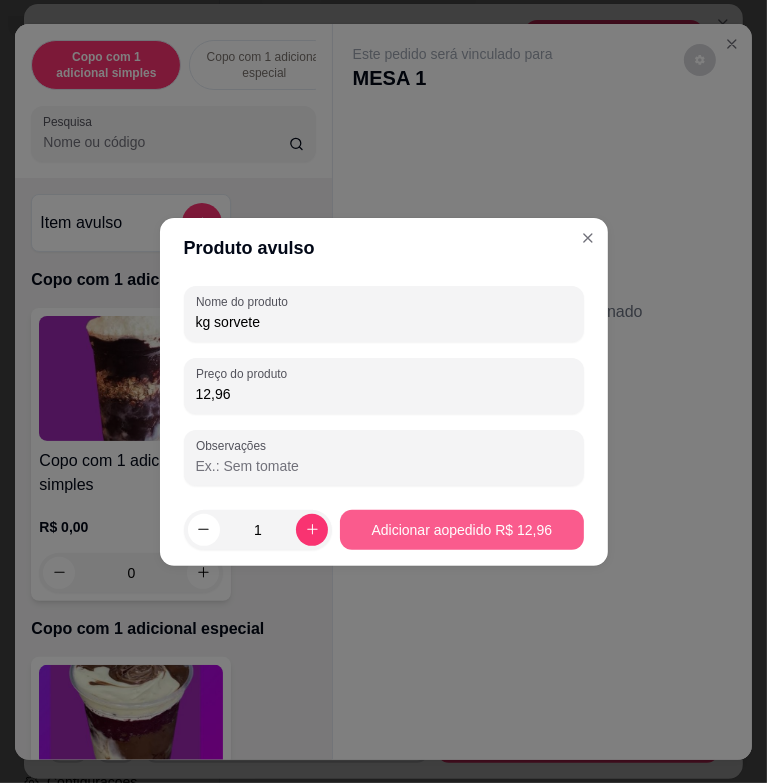 type on "12,96" 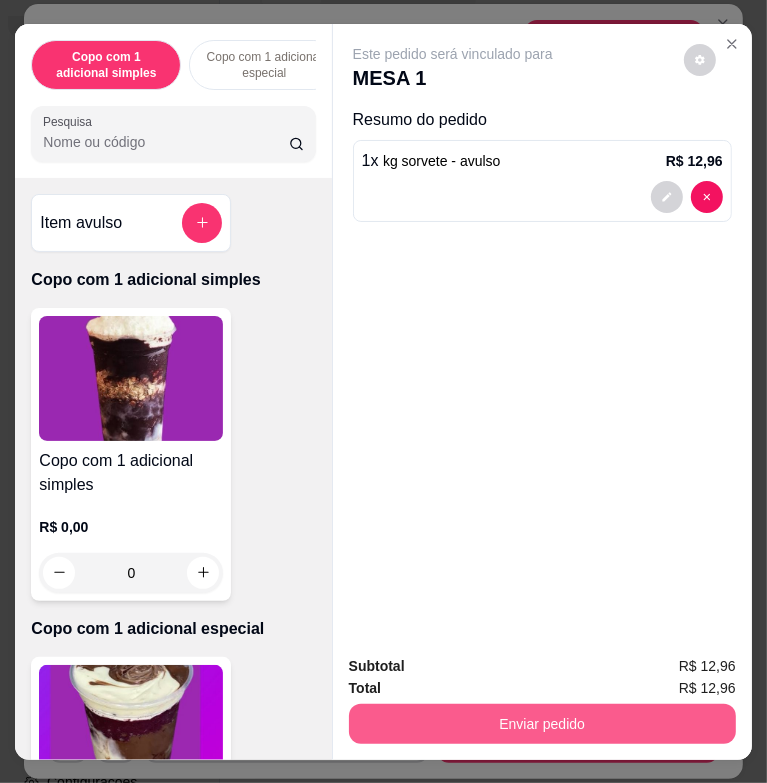 click on "Enviar pedido" at bounding box center [542, 724] 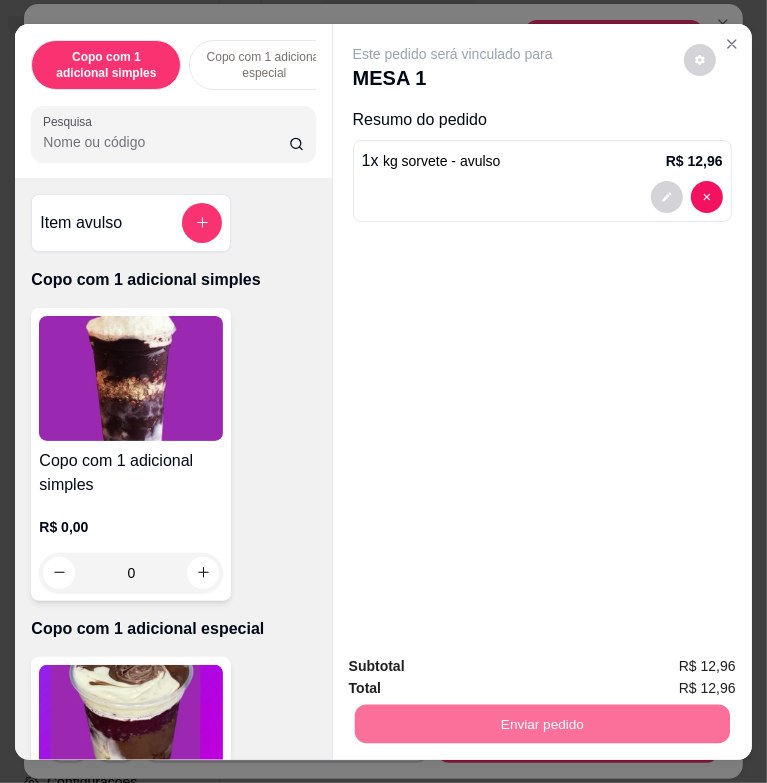 click on "Não registrar e enviar pedido" at bounding box center (472, 667) 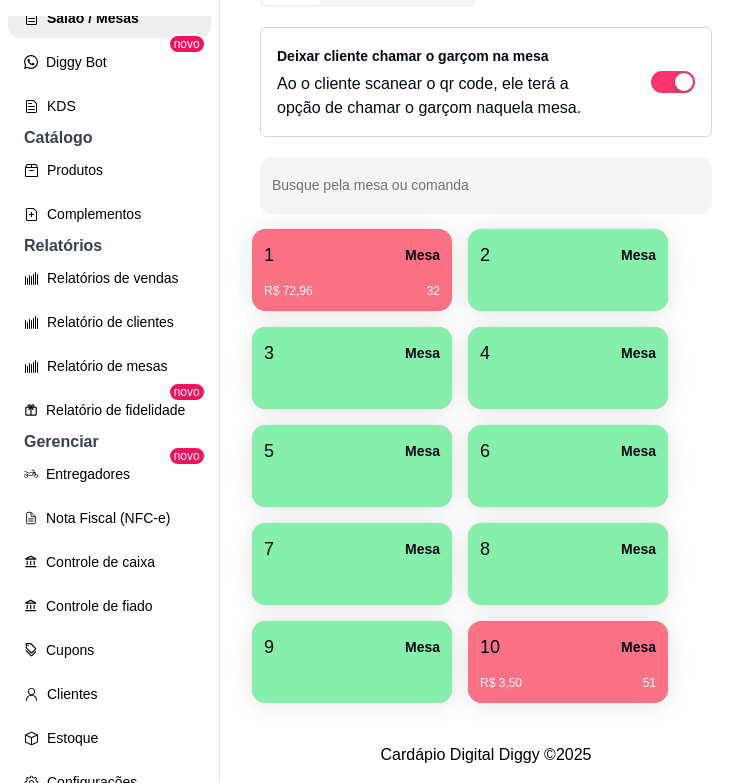 click on "R$ 72,96 32" at bounding box center [352, 284] 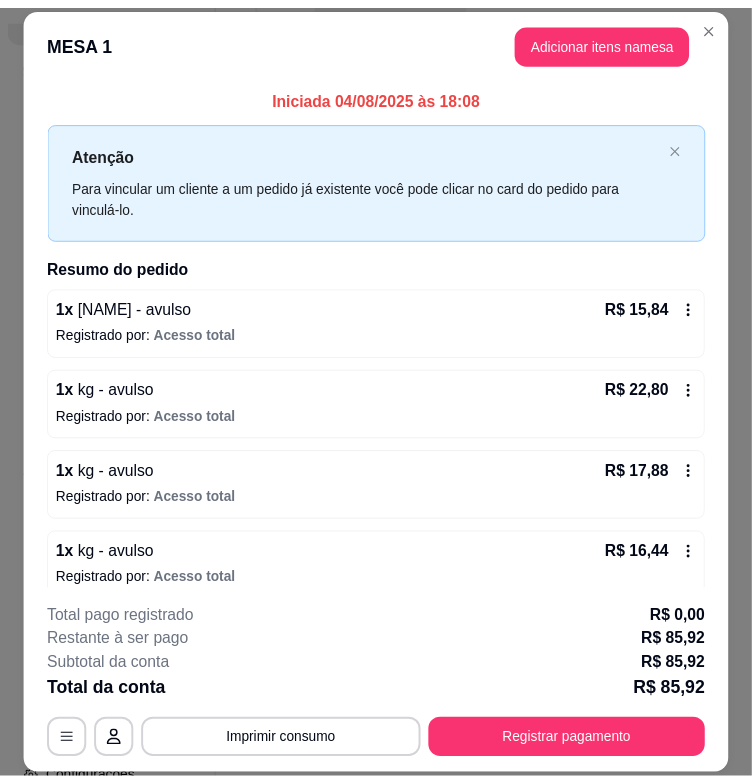 scroll, scrollTop: 99, scrollLeft: 0, axis: vertical 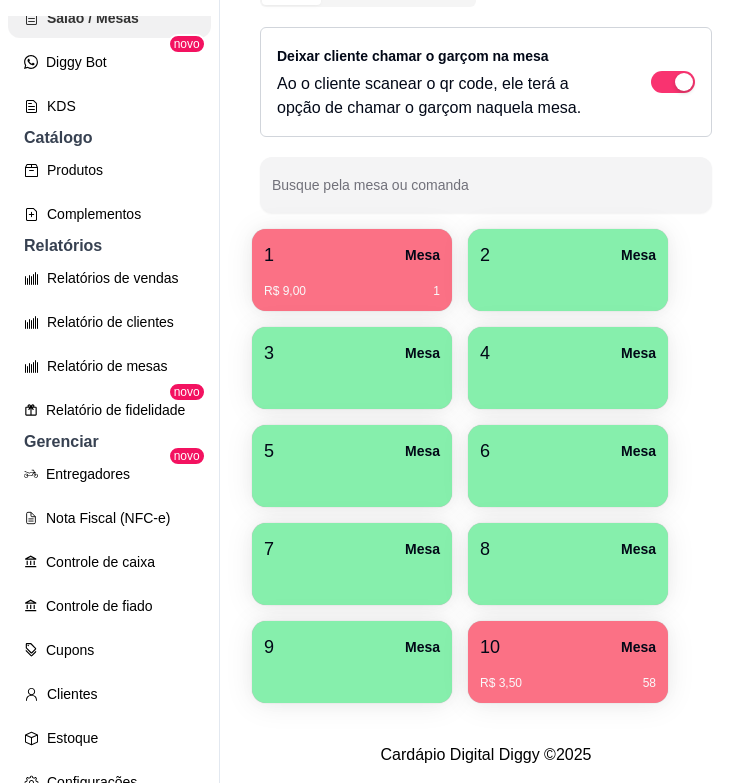 click on "Salão / Mesas" at bounding box center (109, 18) 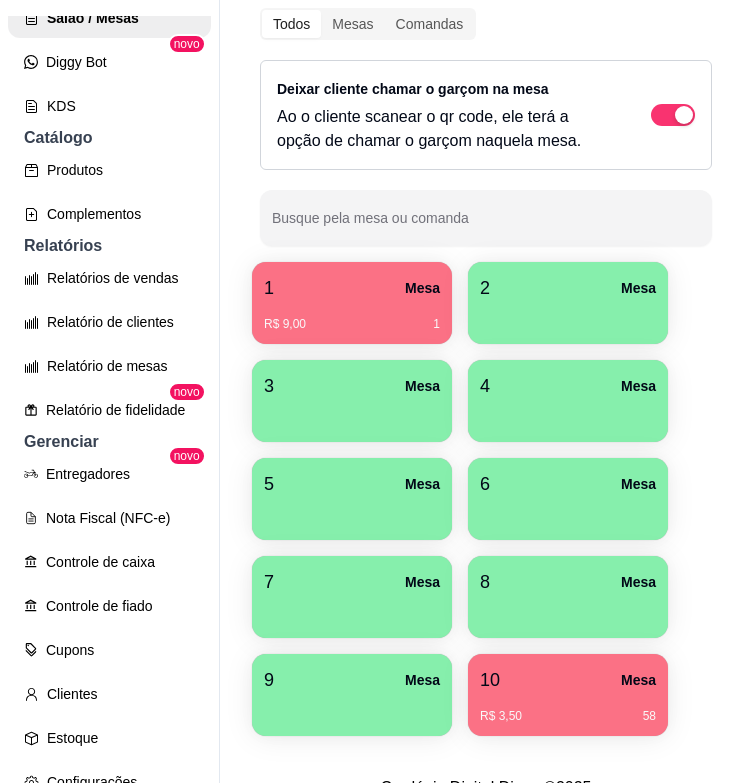 scroll, scrollTop: 248, scrollLeft: 0, axis: vertical 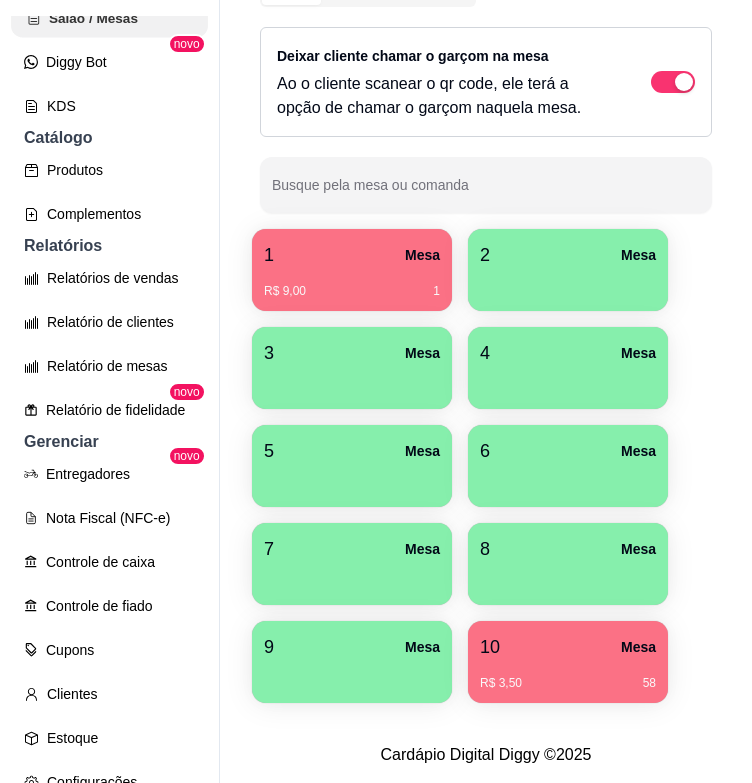 click on "Salão / Mesas" at bounding box center (109, 18) 